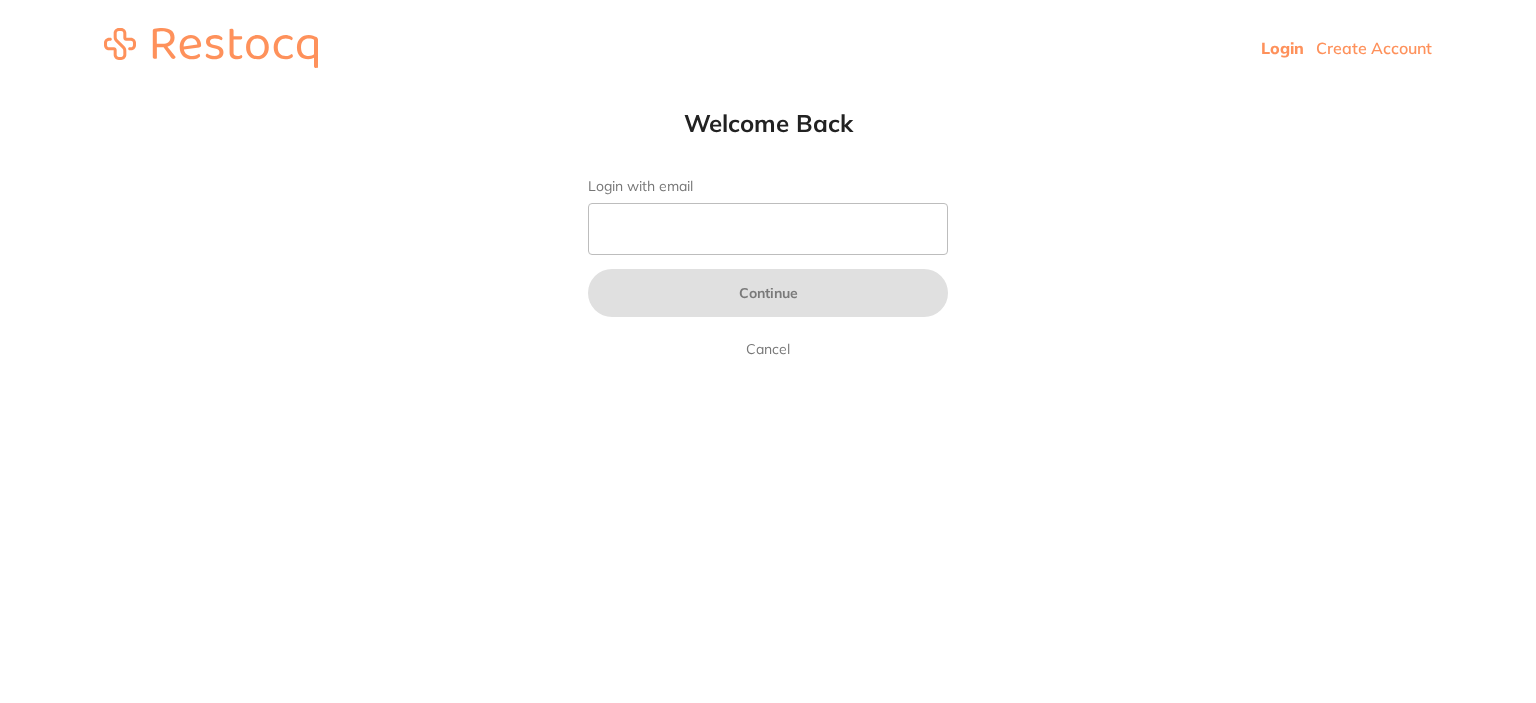 scroll, scrollTop: 0, scrollLeft: 0, axis: both 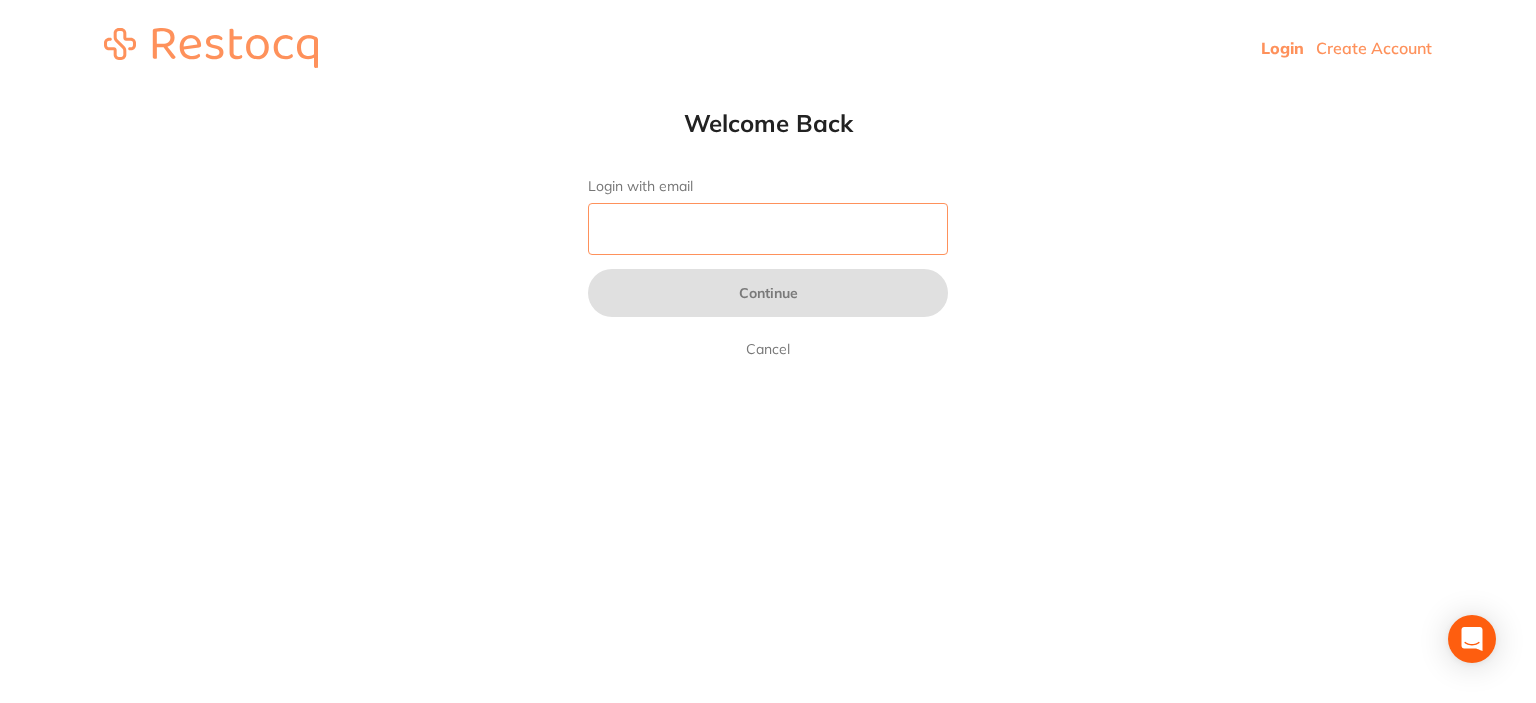click on "Login with email" at bounding box center [768, 229] 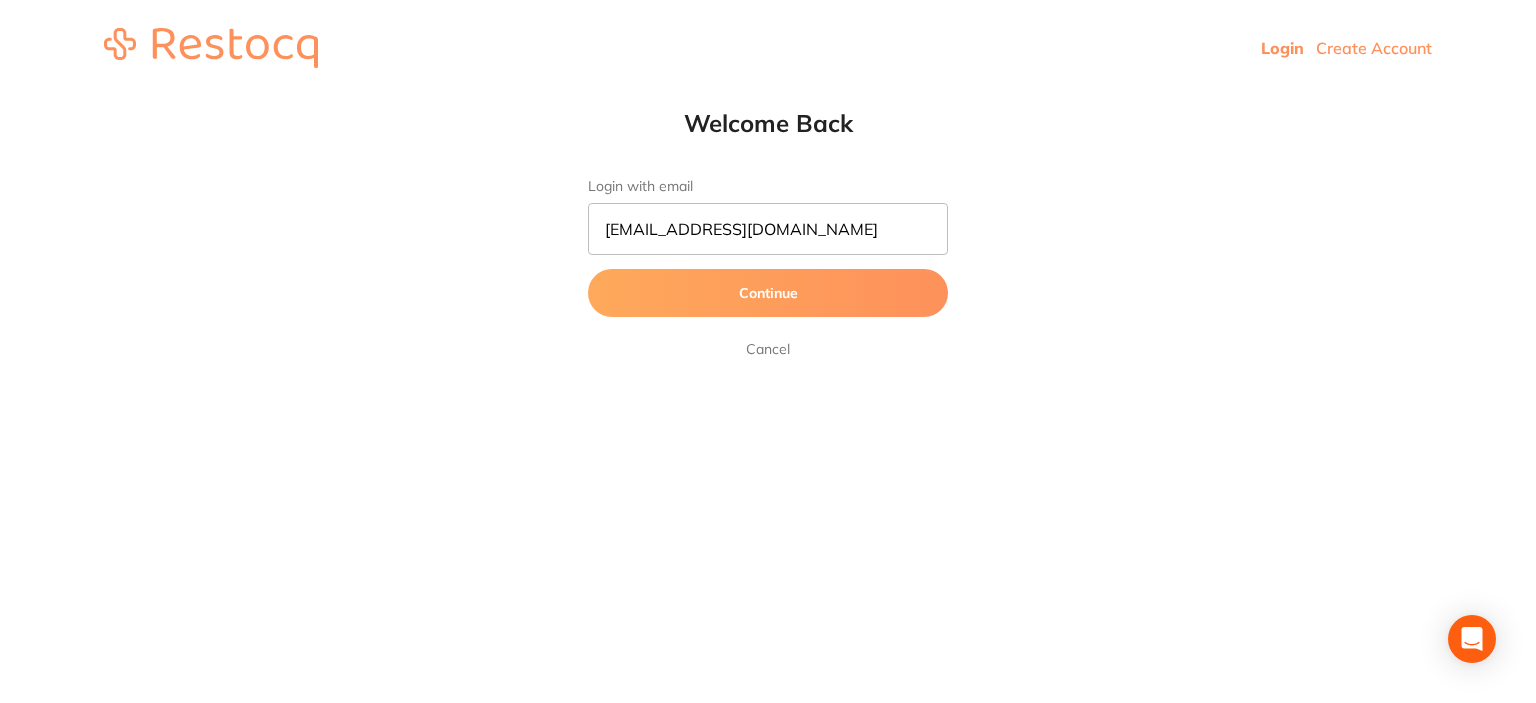 click on "Continue" at bounding box center (768, 293) 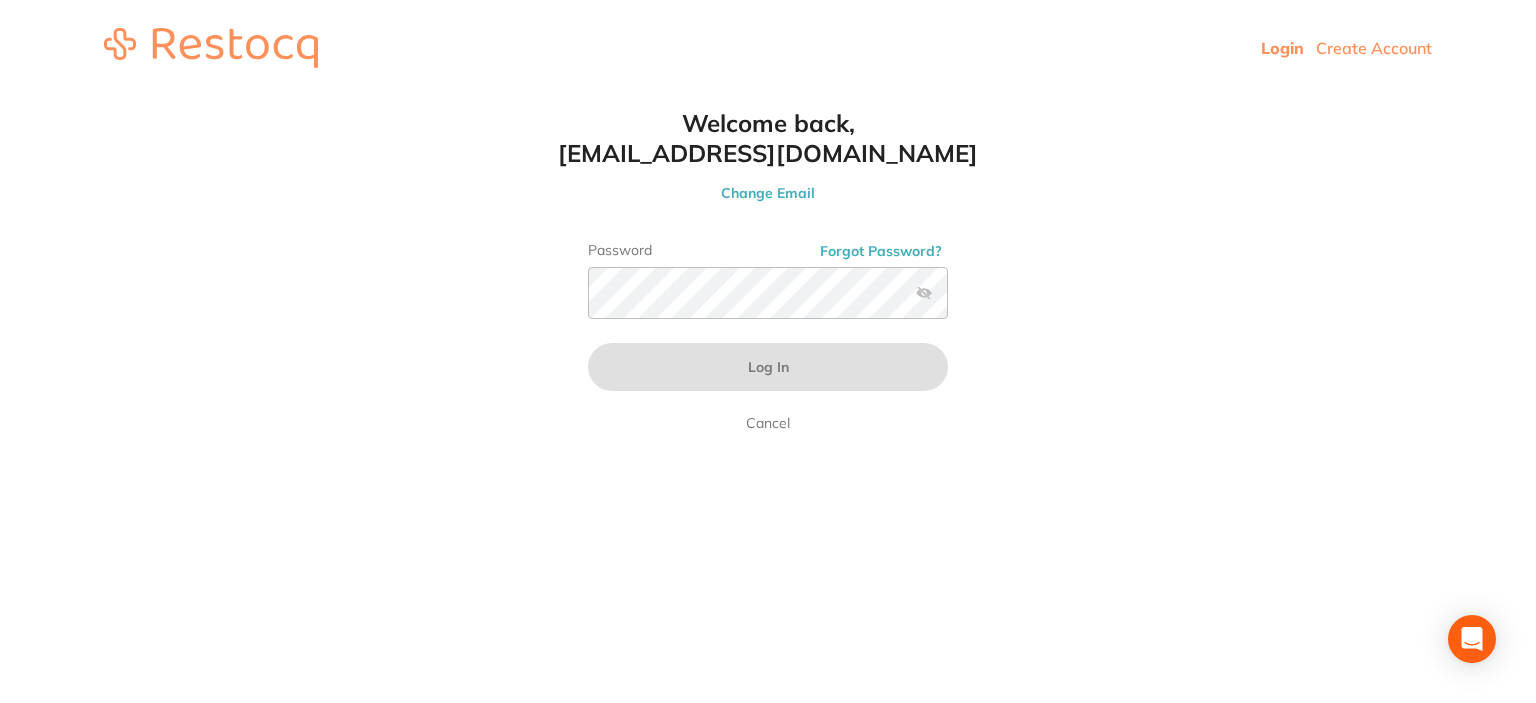 click on "Forgot Password?" at bounding box center (881, 251) 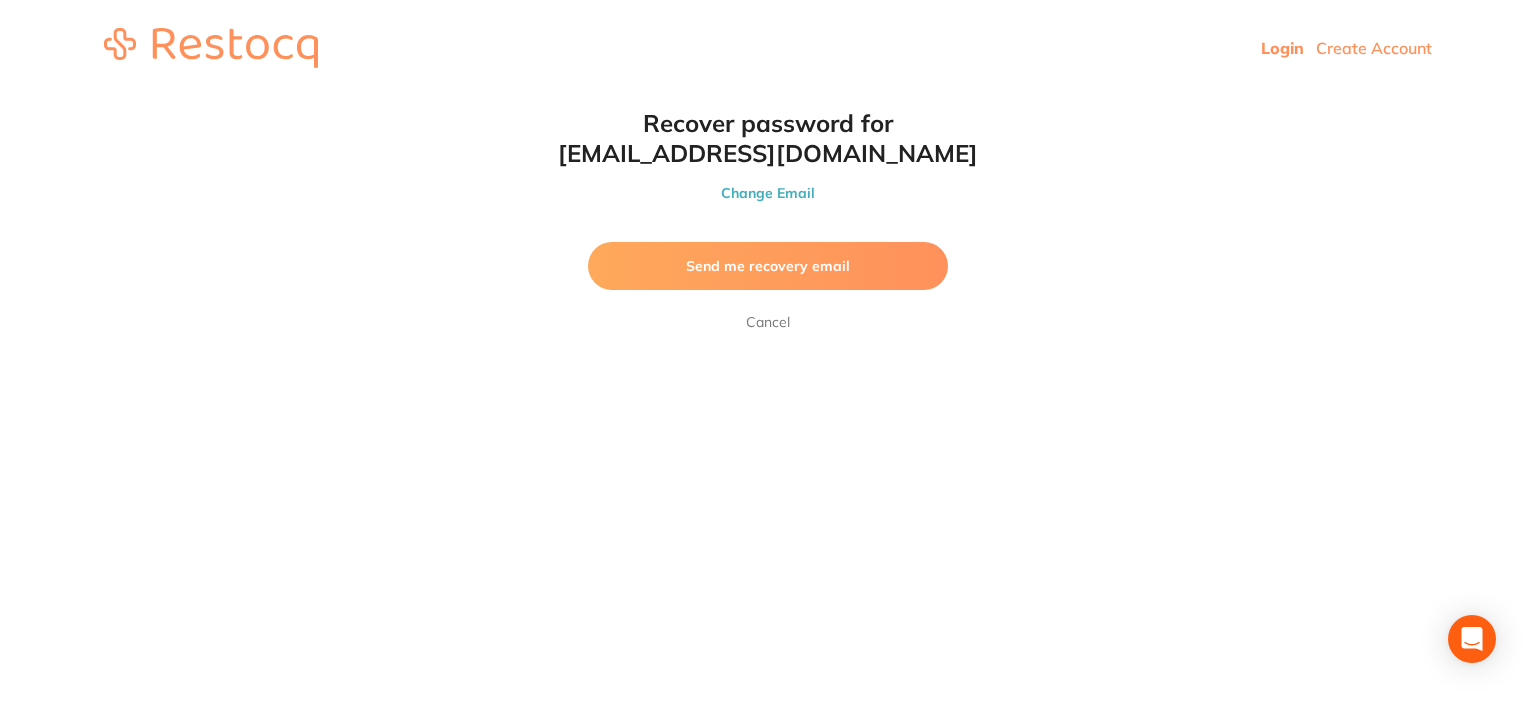 click on "Send me recovery email" at bounding box center [768, 266] 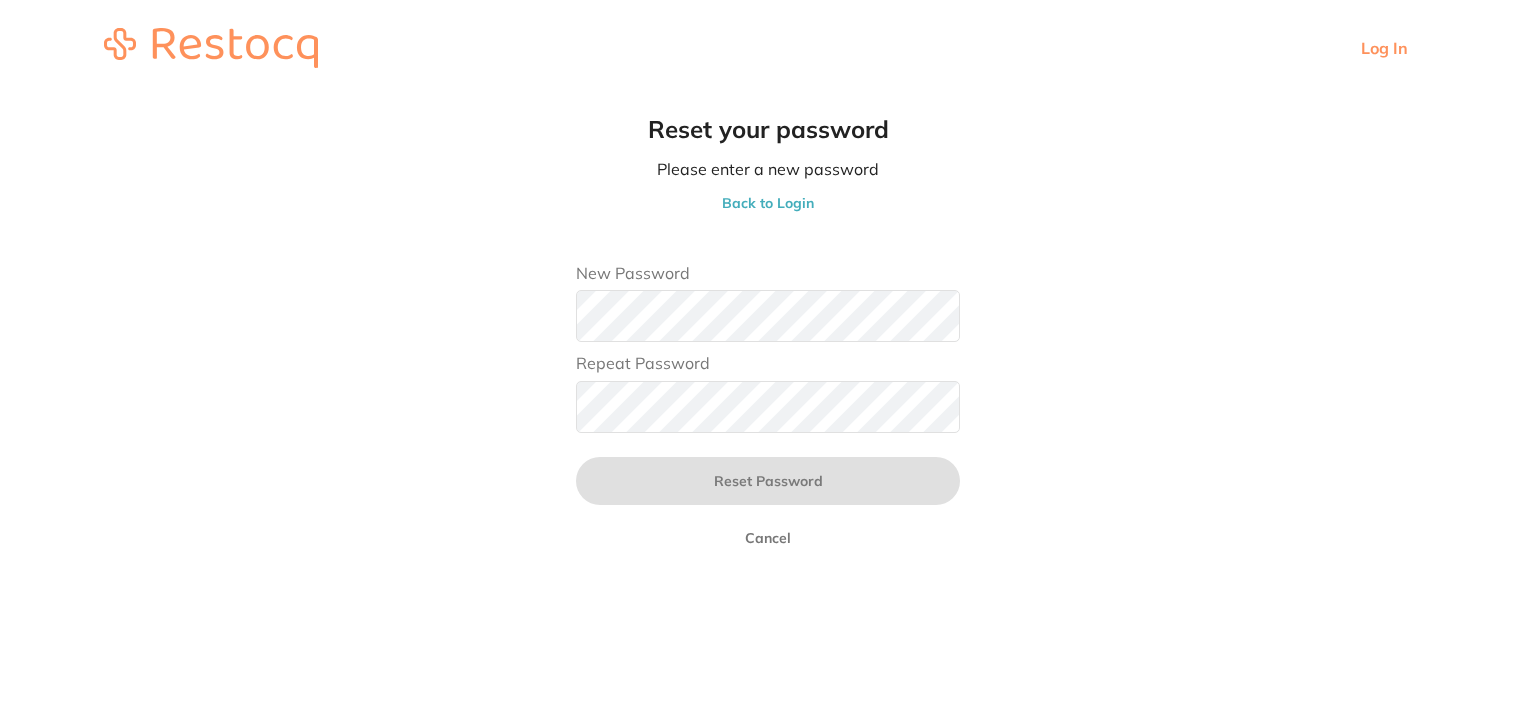 scroll, scrollTop: 0, scrollLeft: 0, axis: both 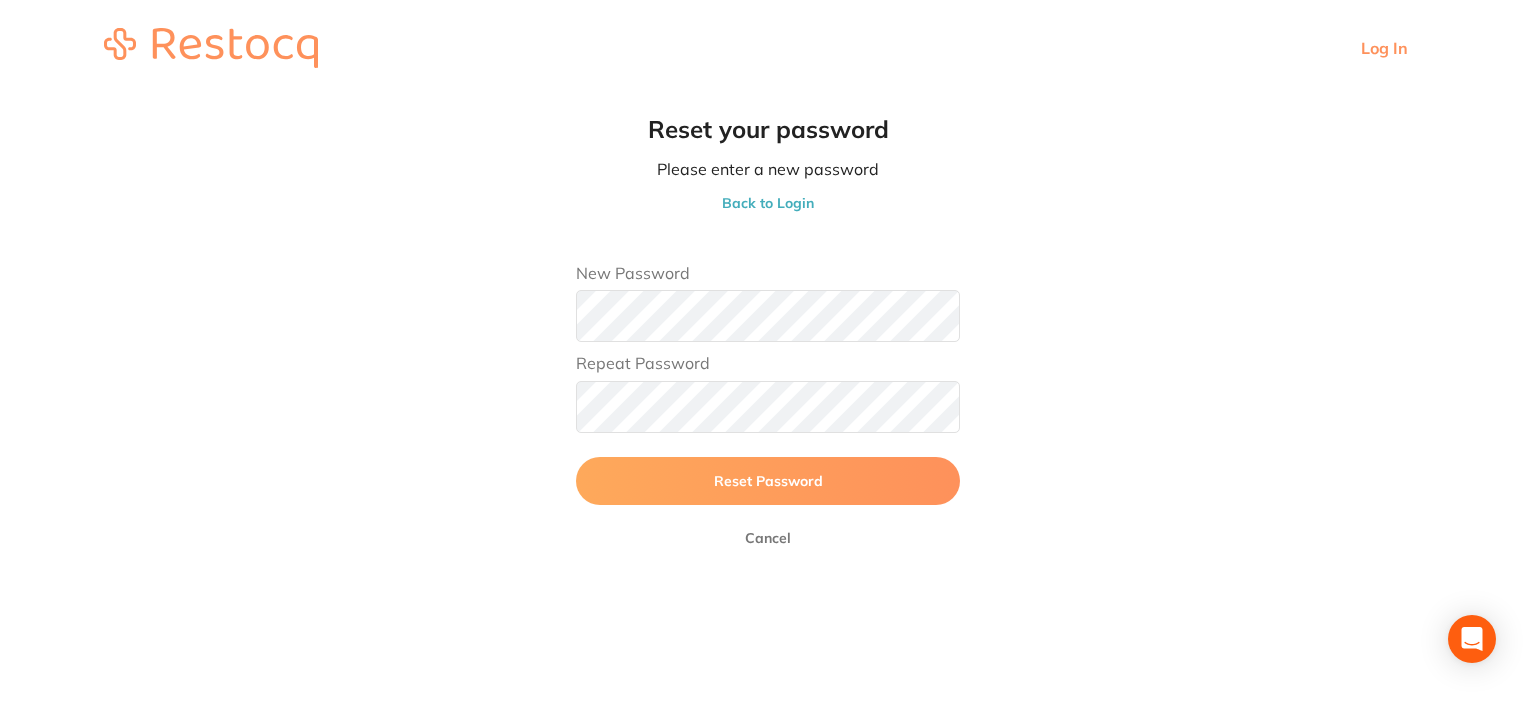 click on "Reset Password" at bounding box center [768, 481] 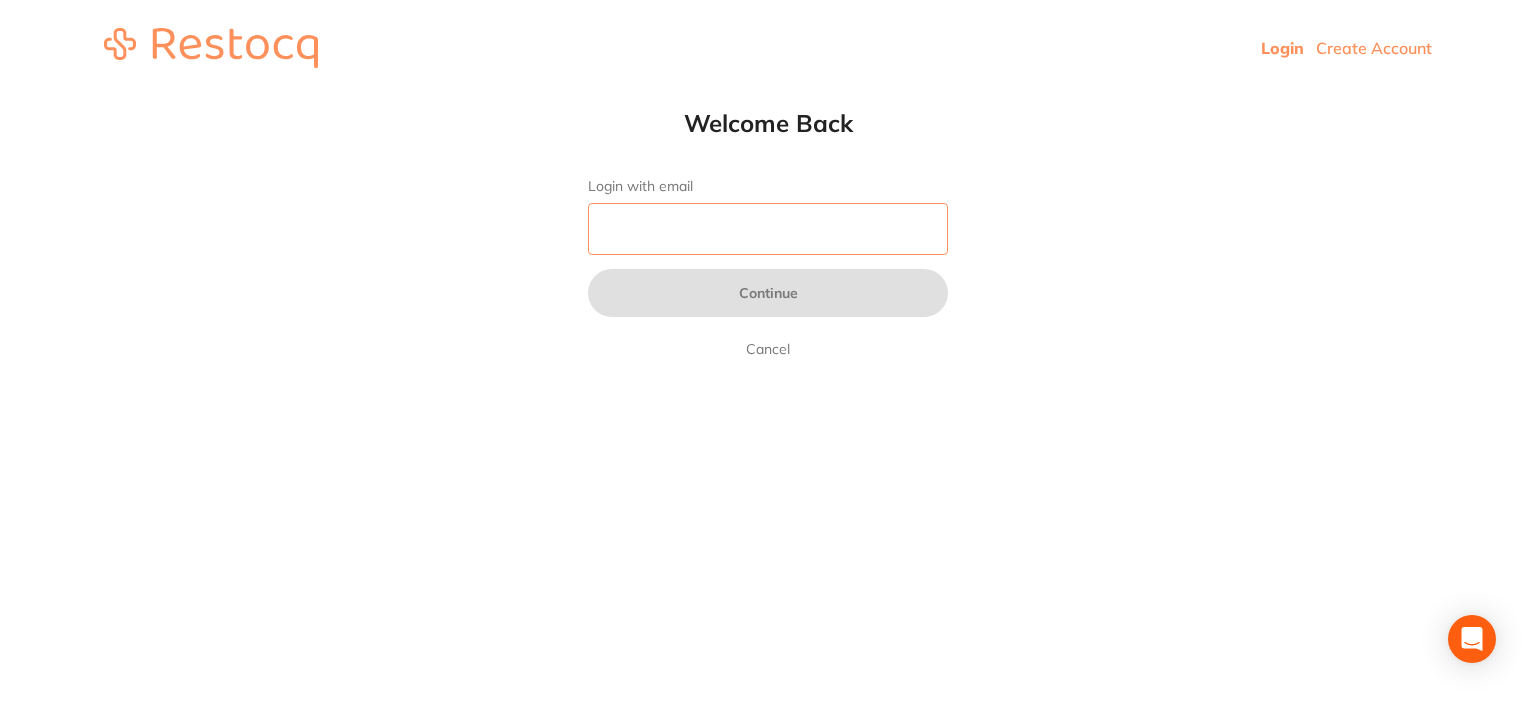 click on "Login with email" at bounding box center (768, 229) 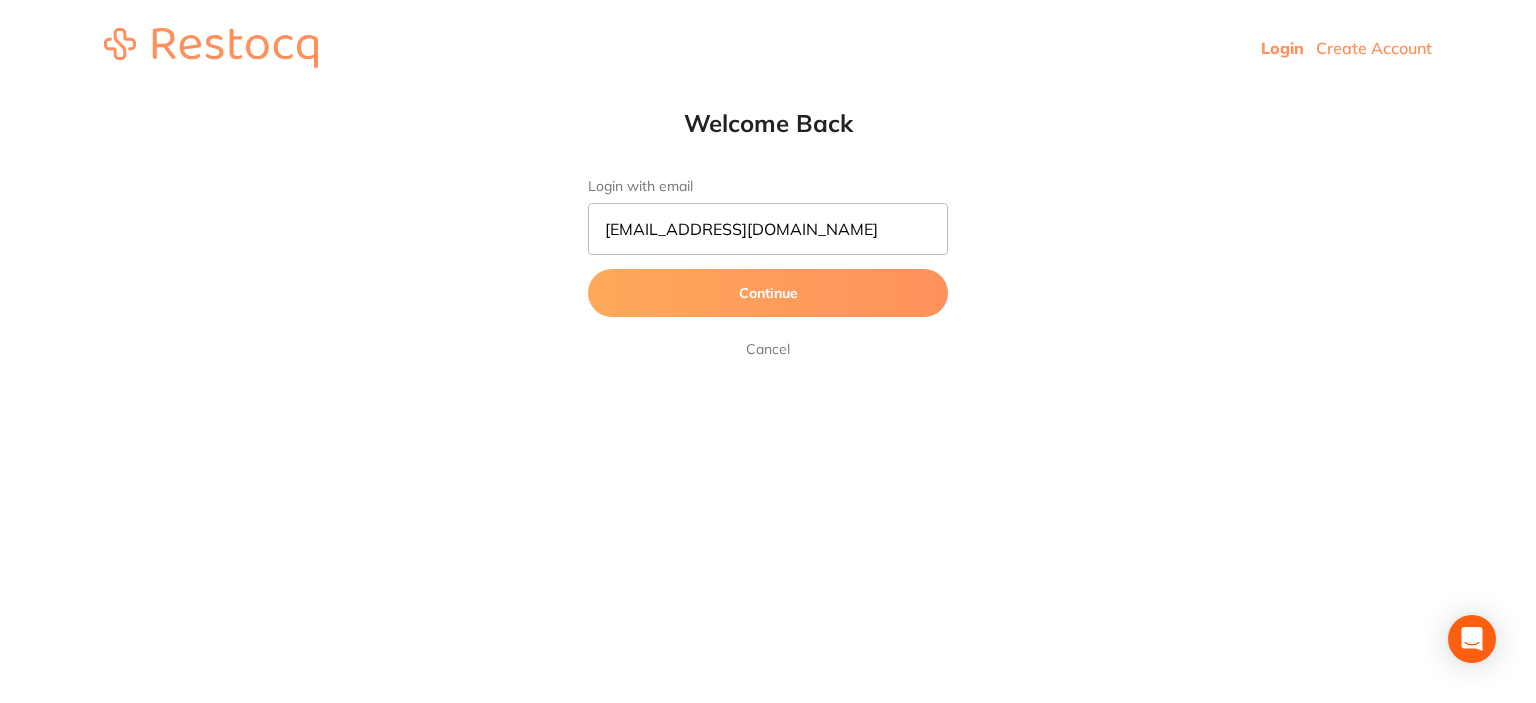click on "Continue" at bounding box center (768, 293) 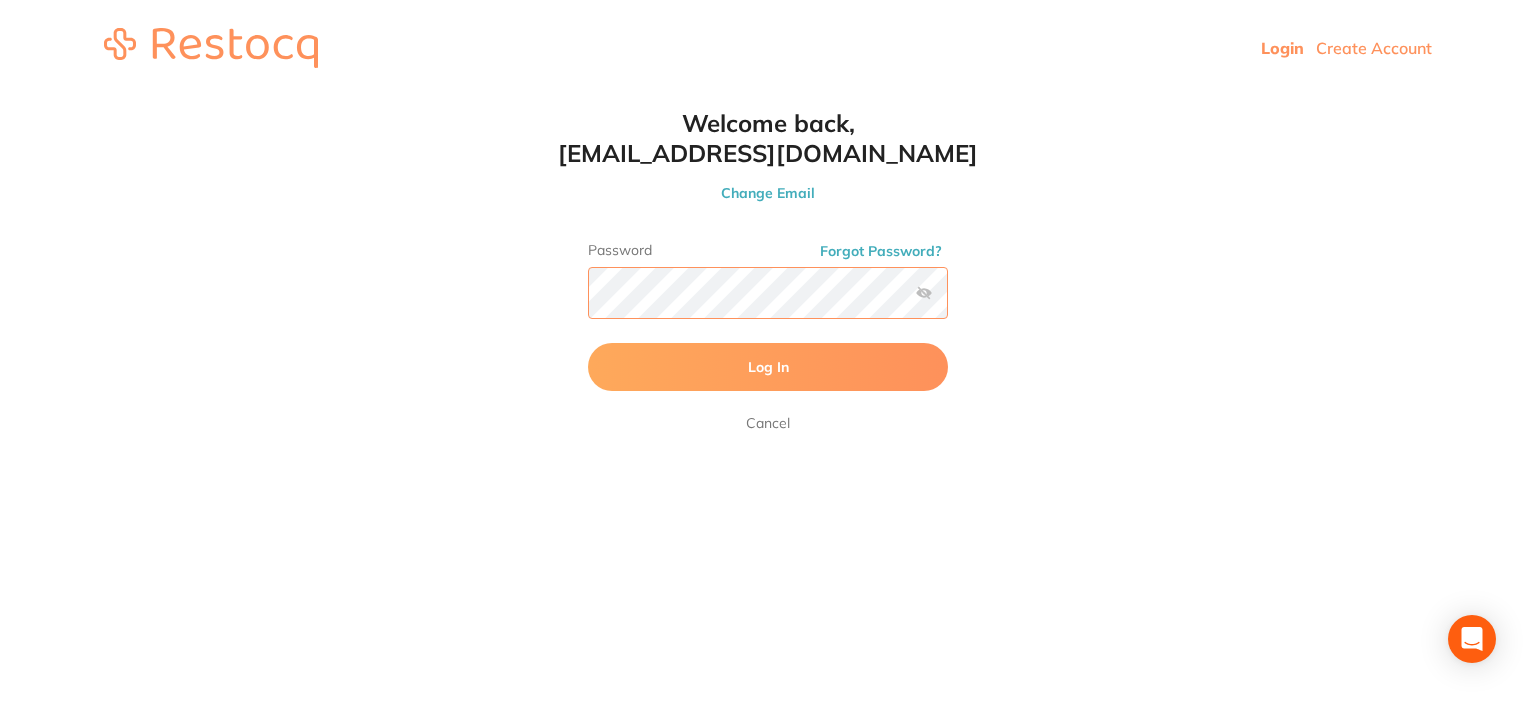 click on "Log In" at bounding box center (768, 367) 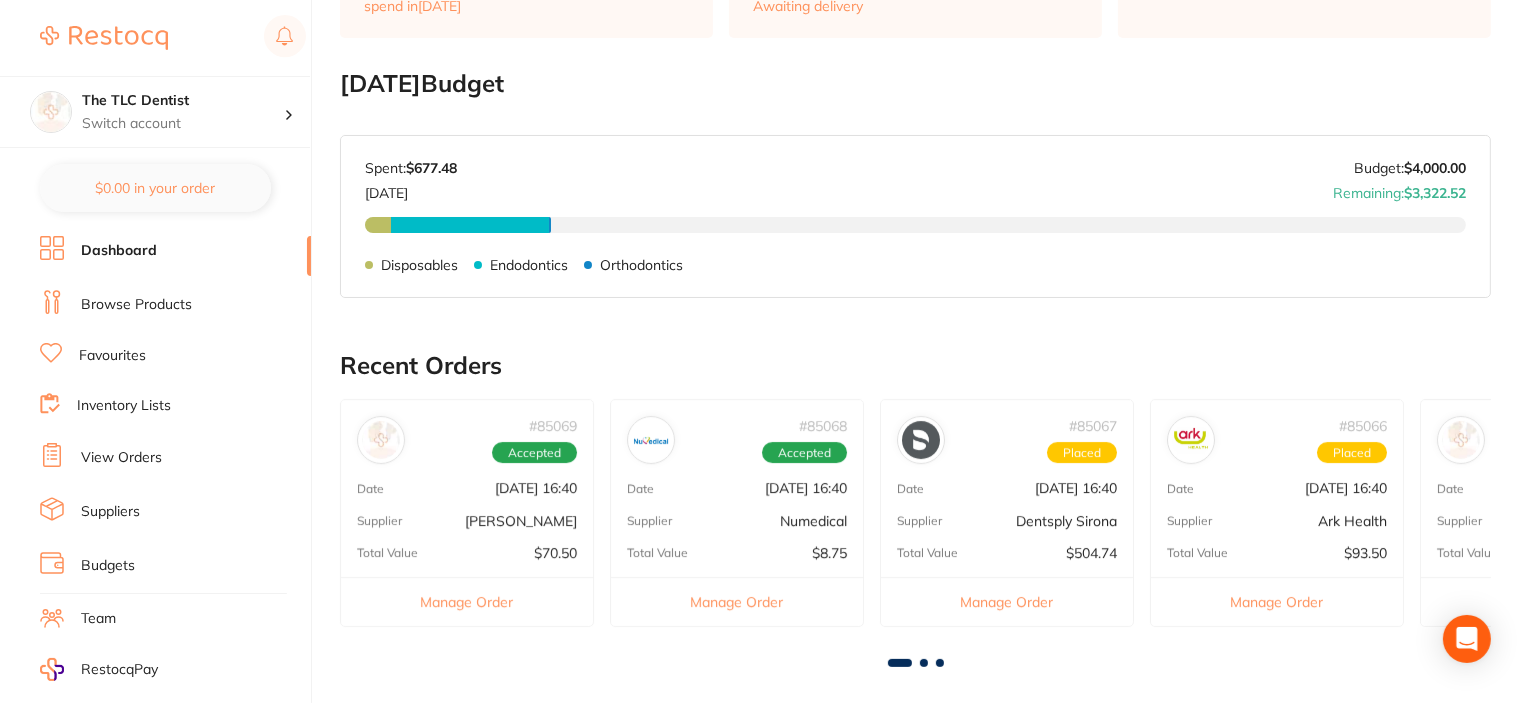 scroll, scrollTop: 333, scrollLeft: 0, axis: vertical 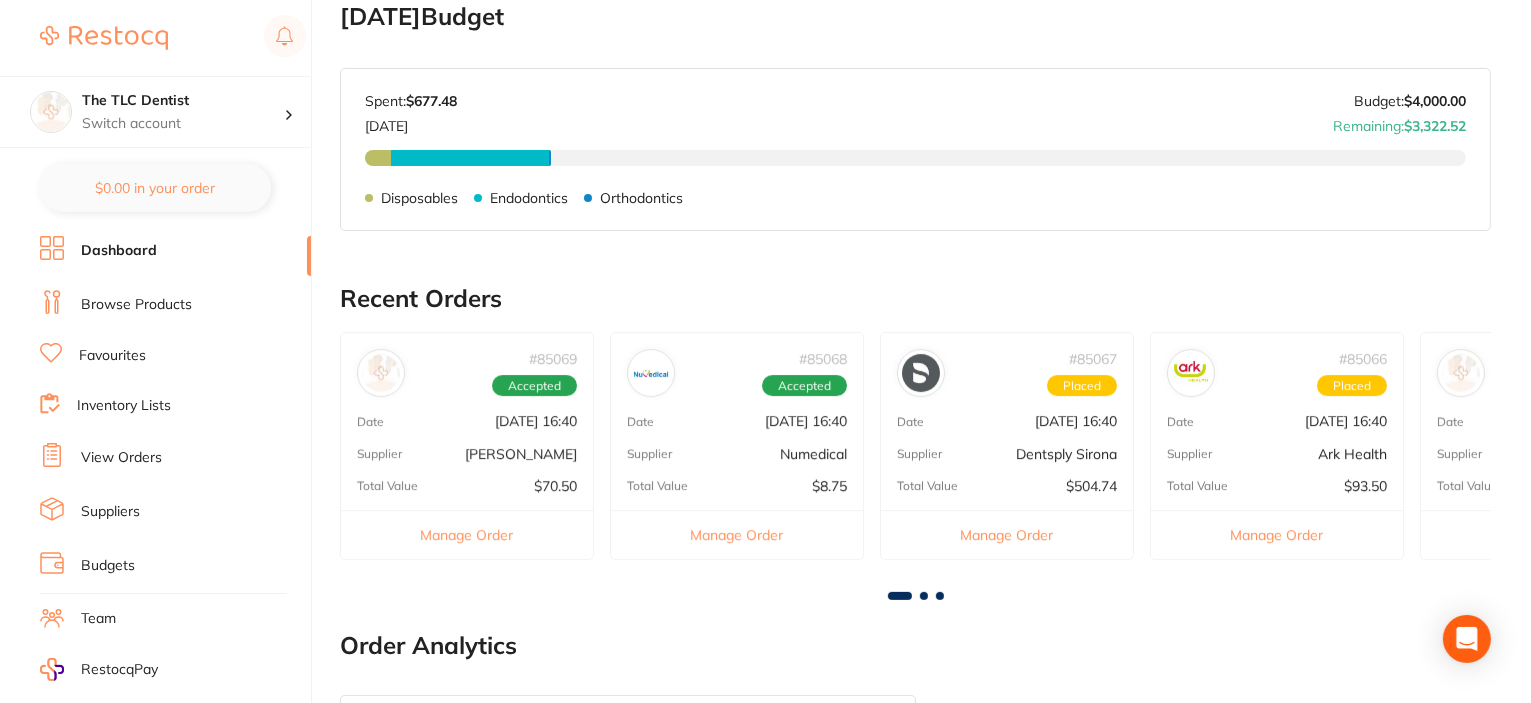 click on "Suppliers" at bounding box center [110, 512] 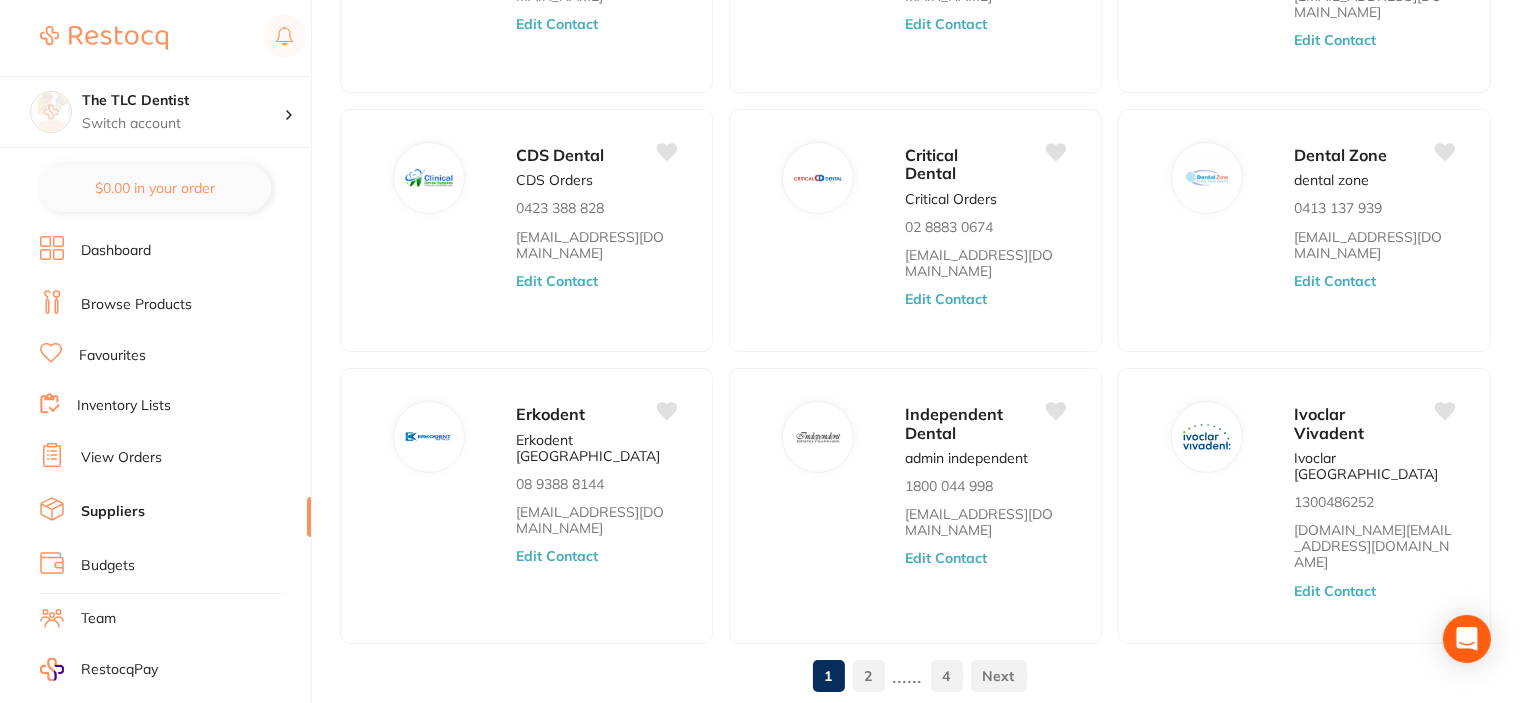 scroll, scrollTop: 733, scrollLeft: 0, axis: vertical 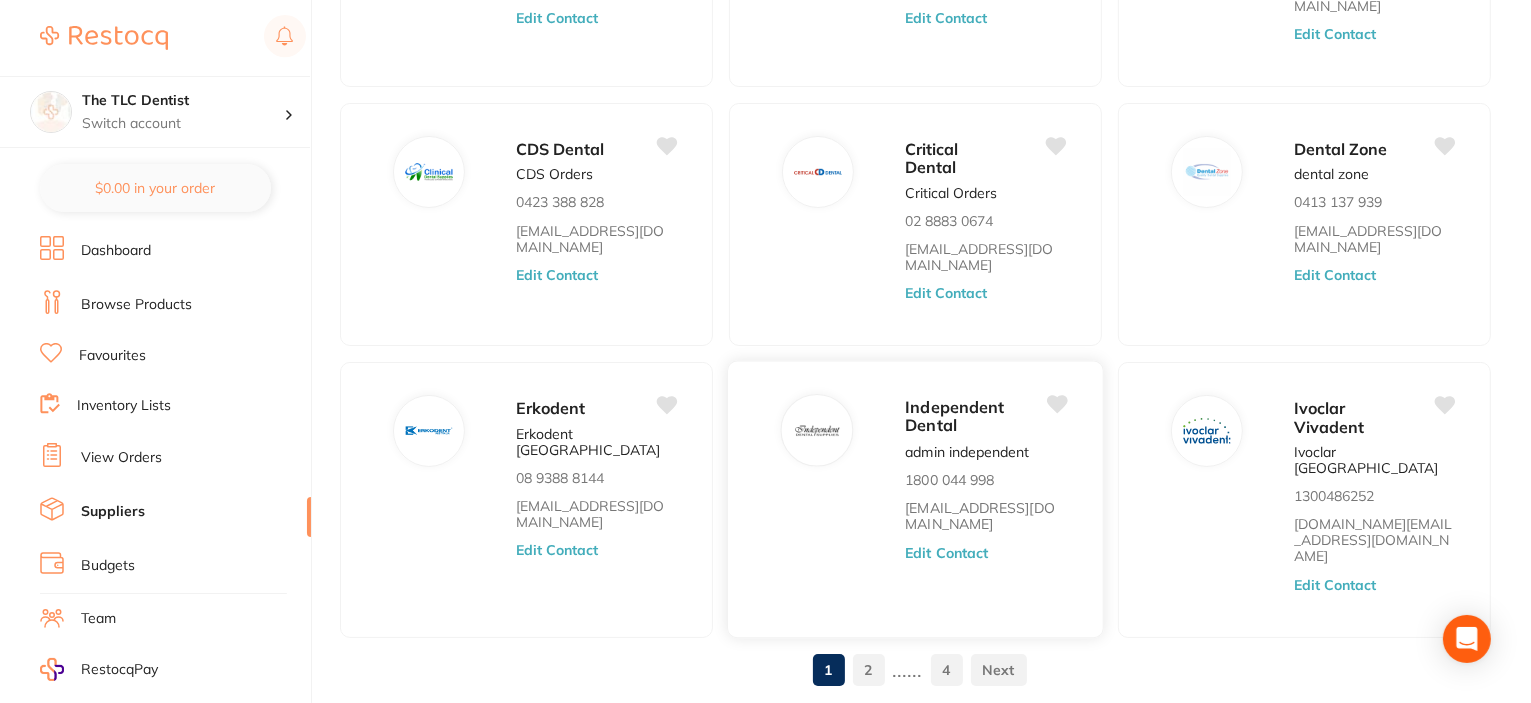 click on "Independent Dental" at bounding box center (954, 416) 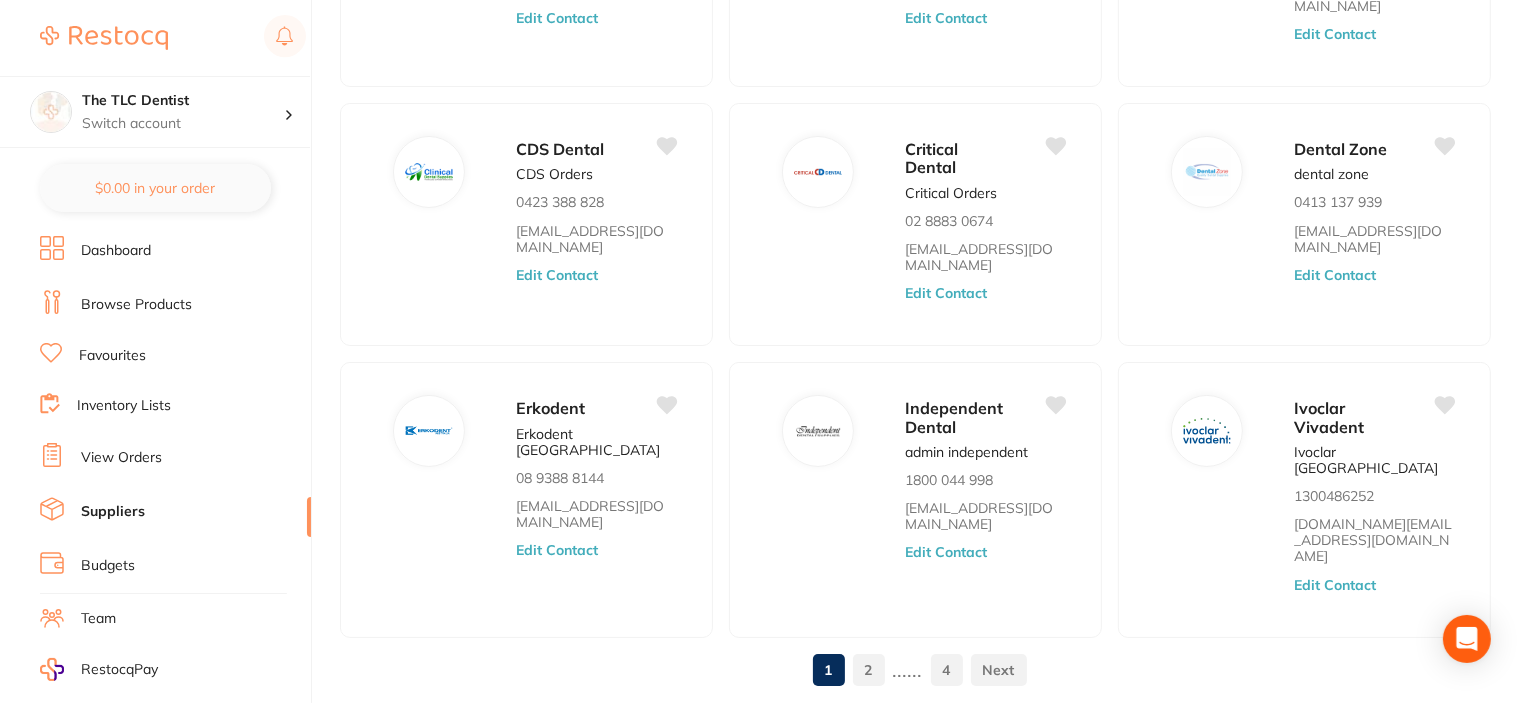 scroll, scrollTop: 753, scrollLeft: 0, axis: vertical 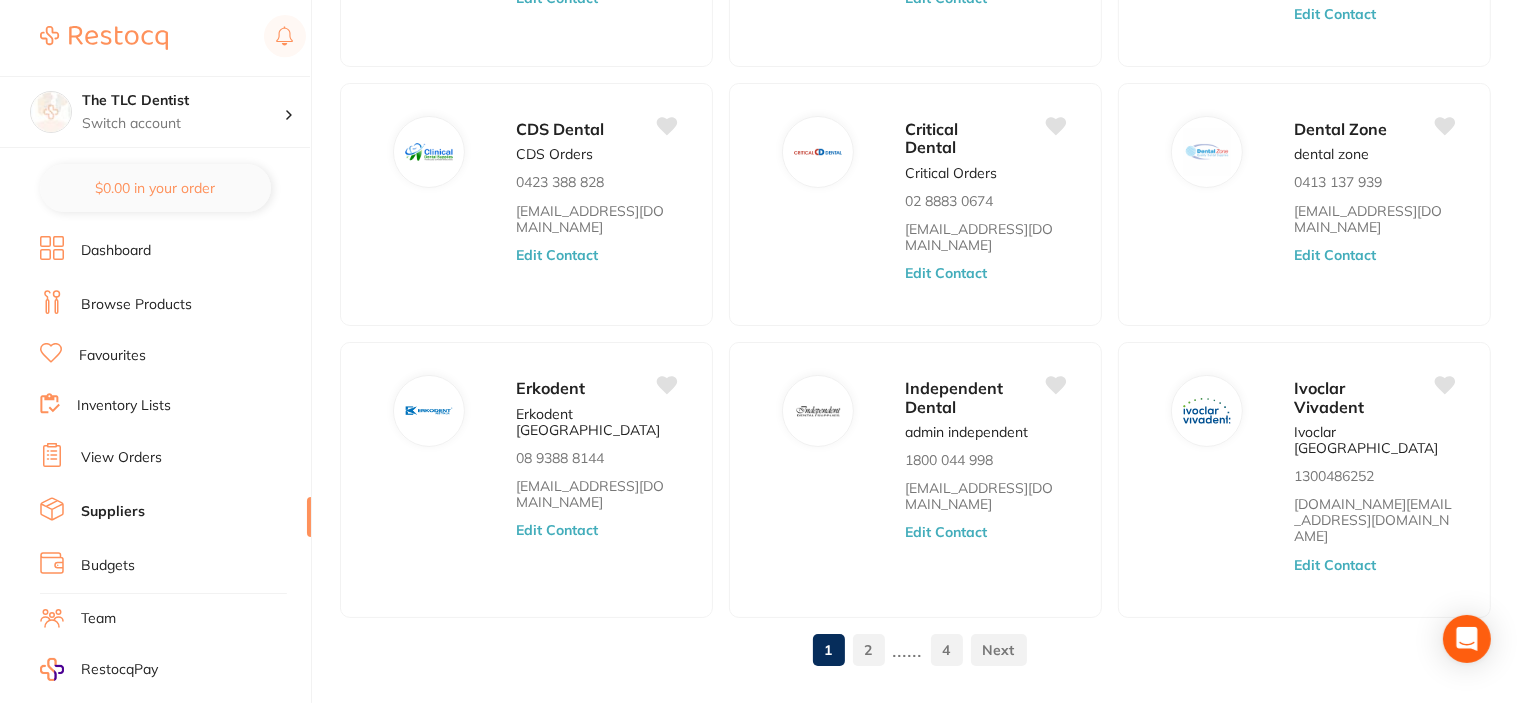 click on "View Orders" at bounding box center (121, 458) 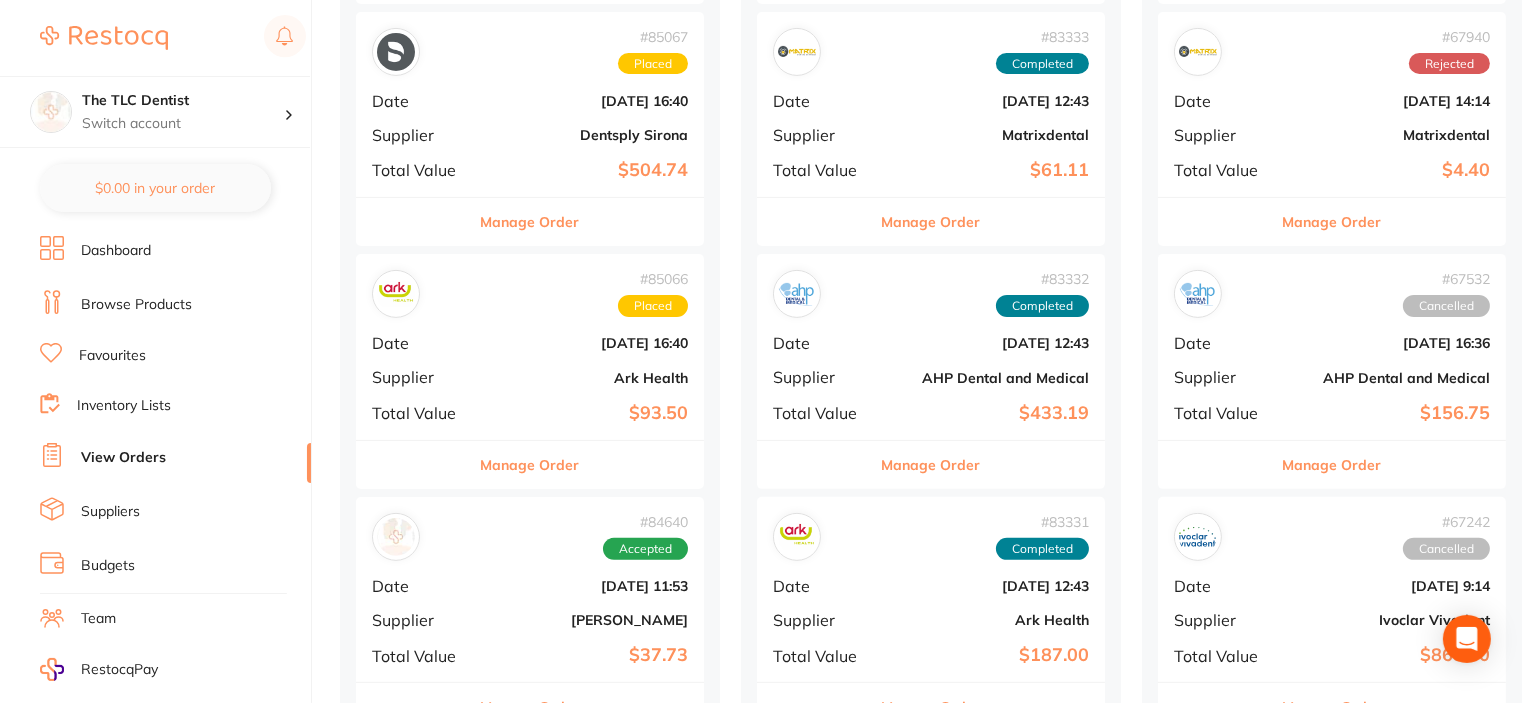 scroll, scrollTop: 0, scrollLeft: 0, axis: both 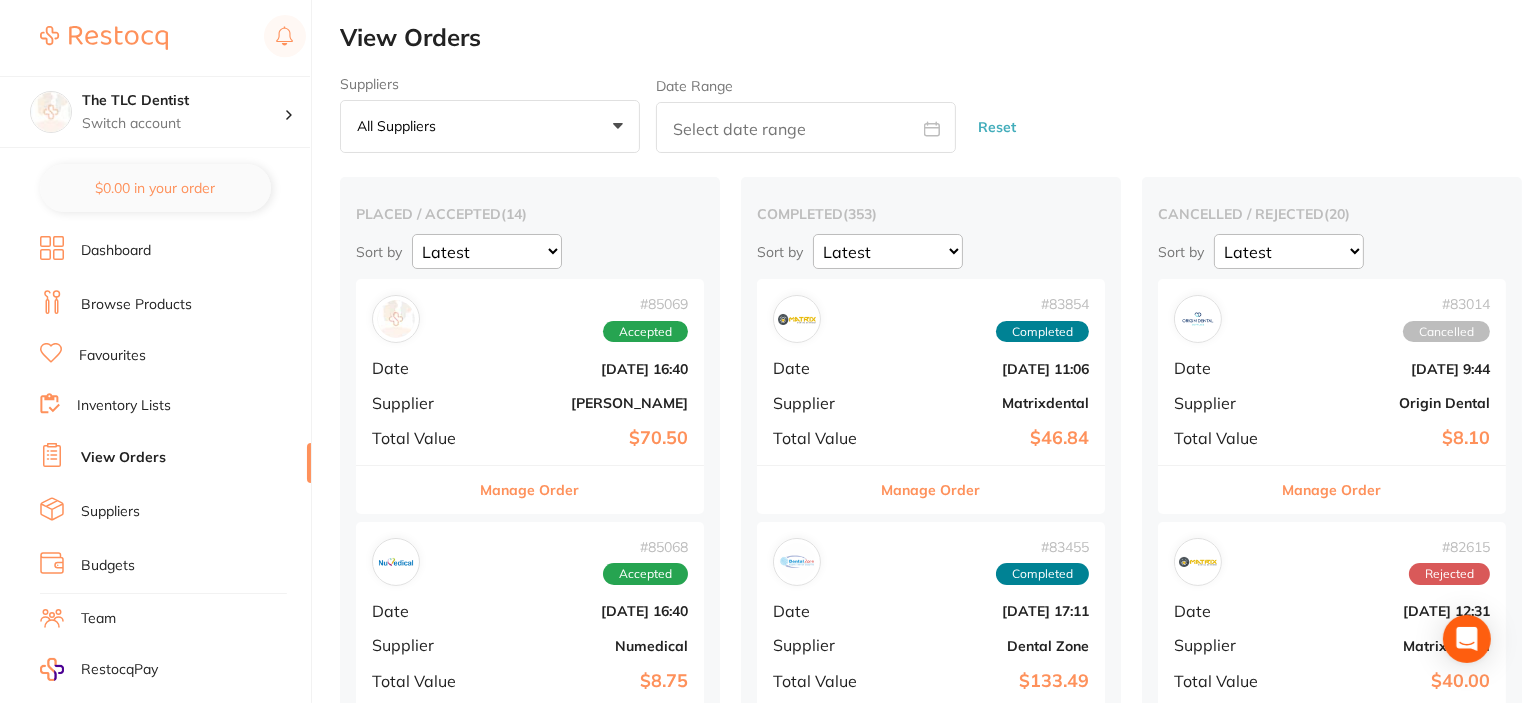 click on "+0" at bounding box center [454, 127] 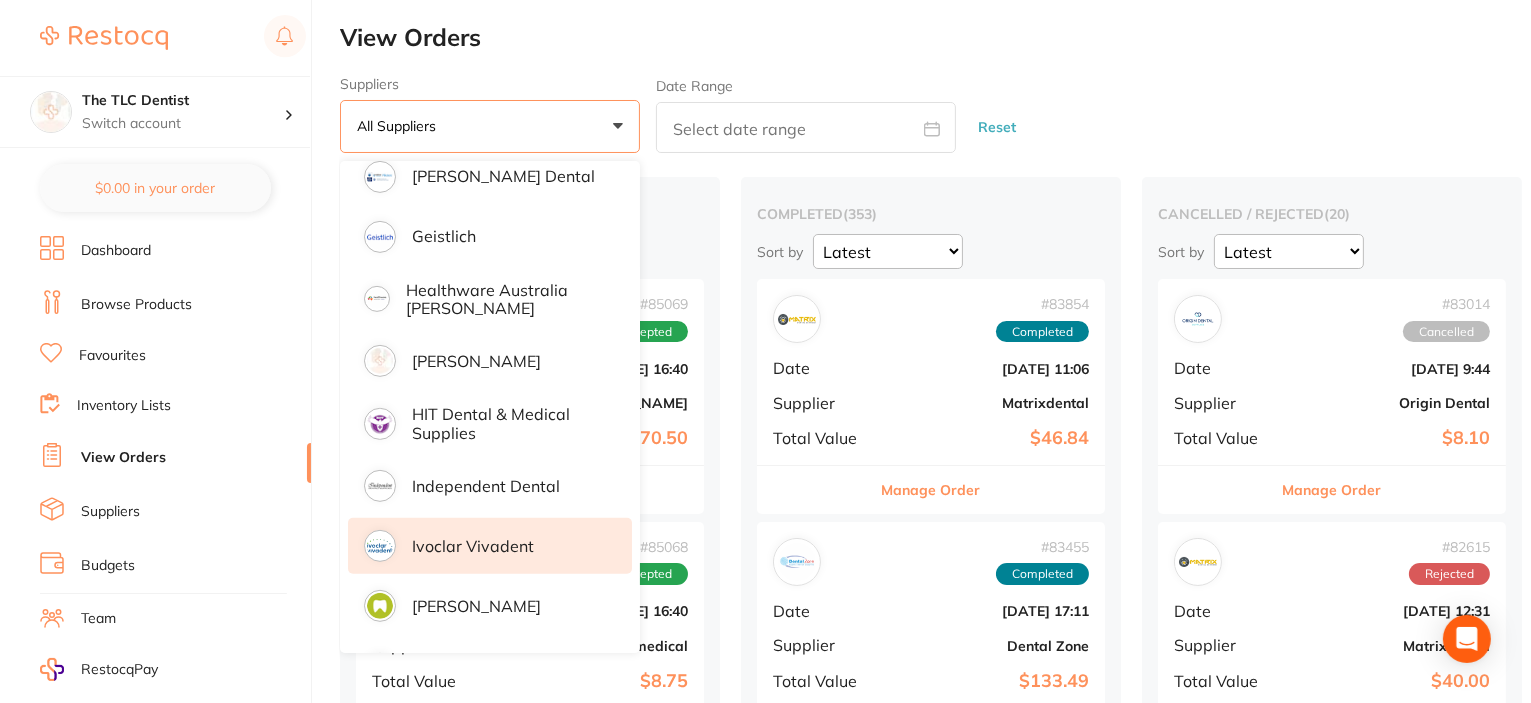 scroll, scrollTop: 933, scrollLeft: 0, axis: vertical 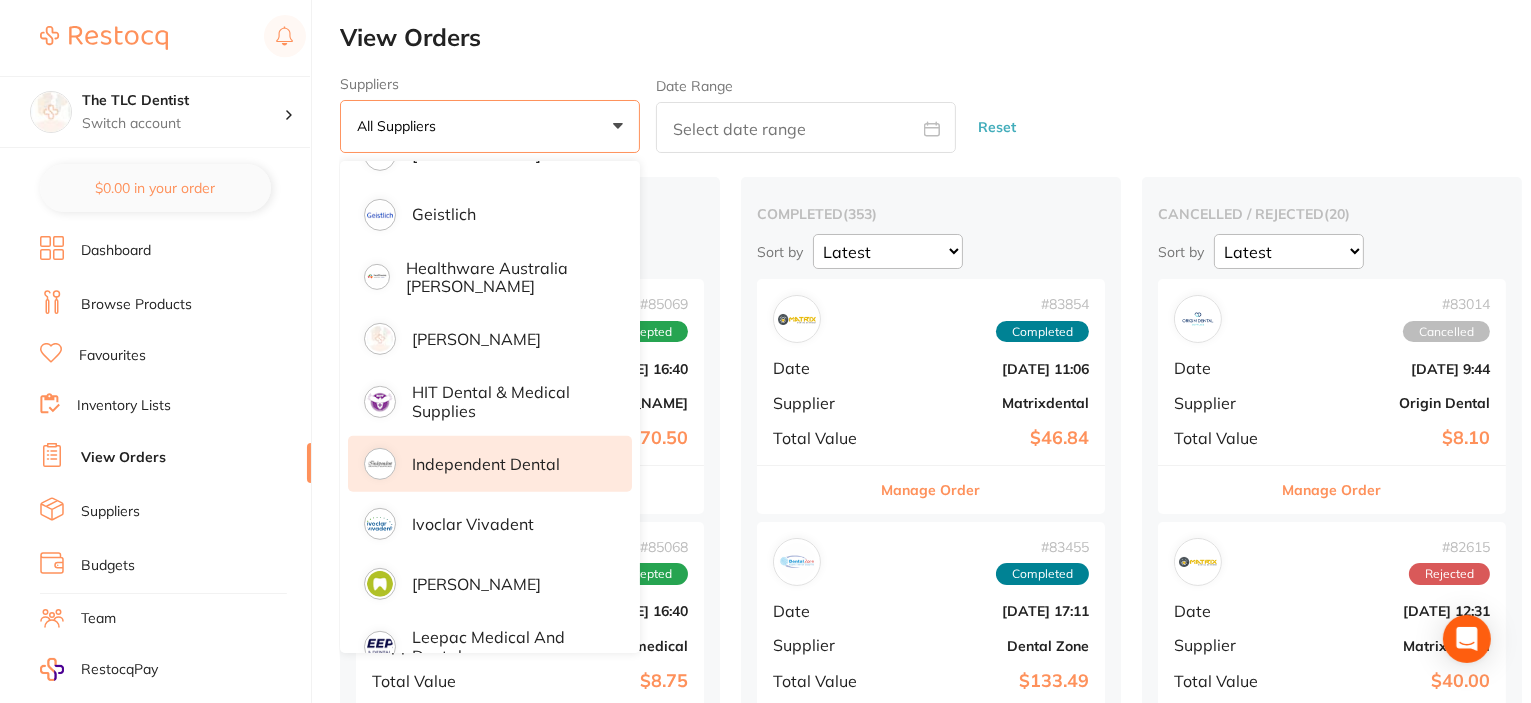 click on "Independent Dental" at bounding box center [486, 464] 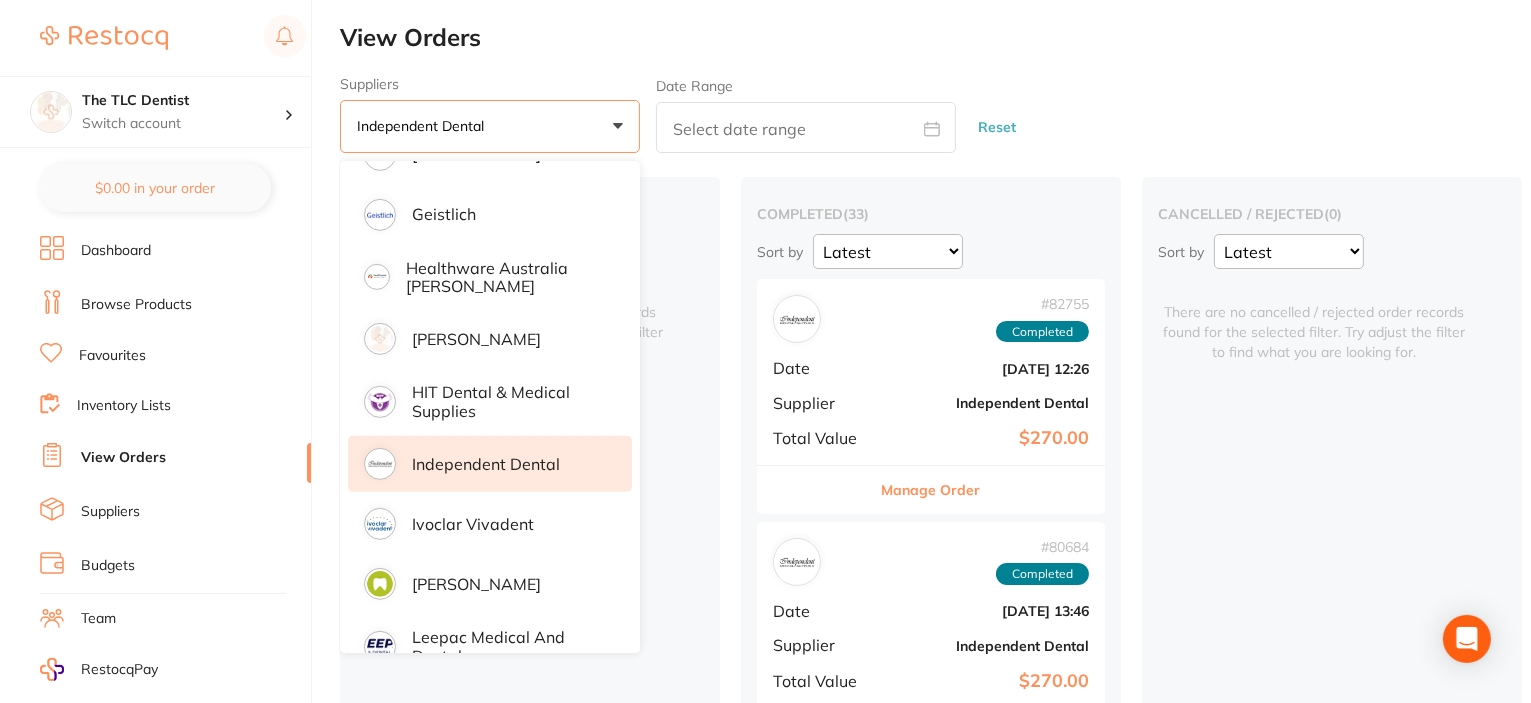 click on "Independent Dental" at bounding box center [486, 464] 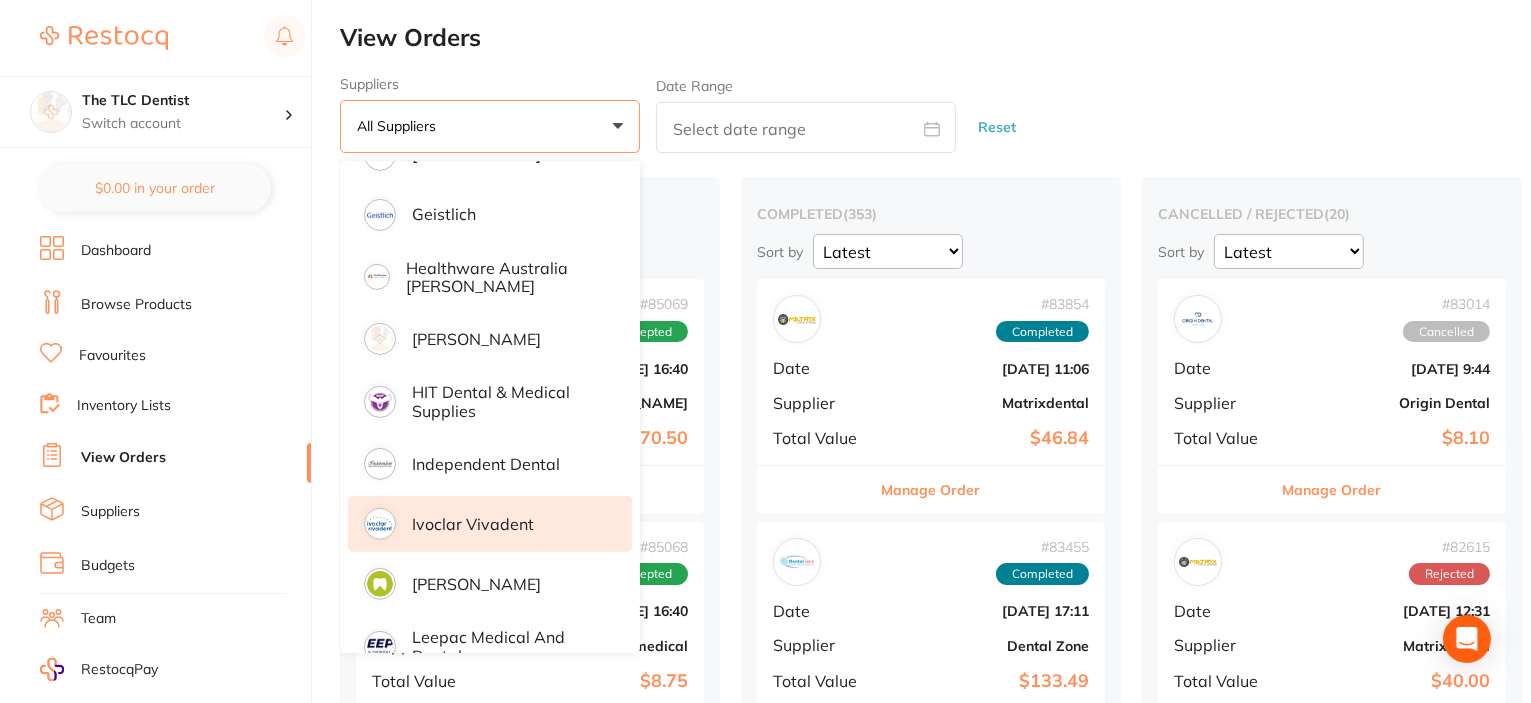 click on "Ivoclar Vivadent" at bounding box center (473, 524) 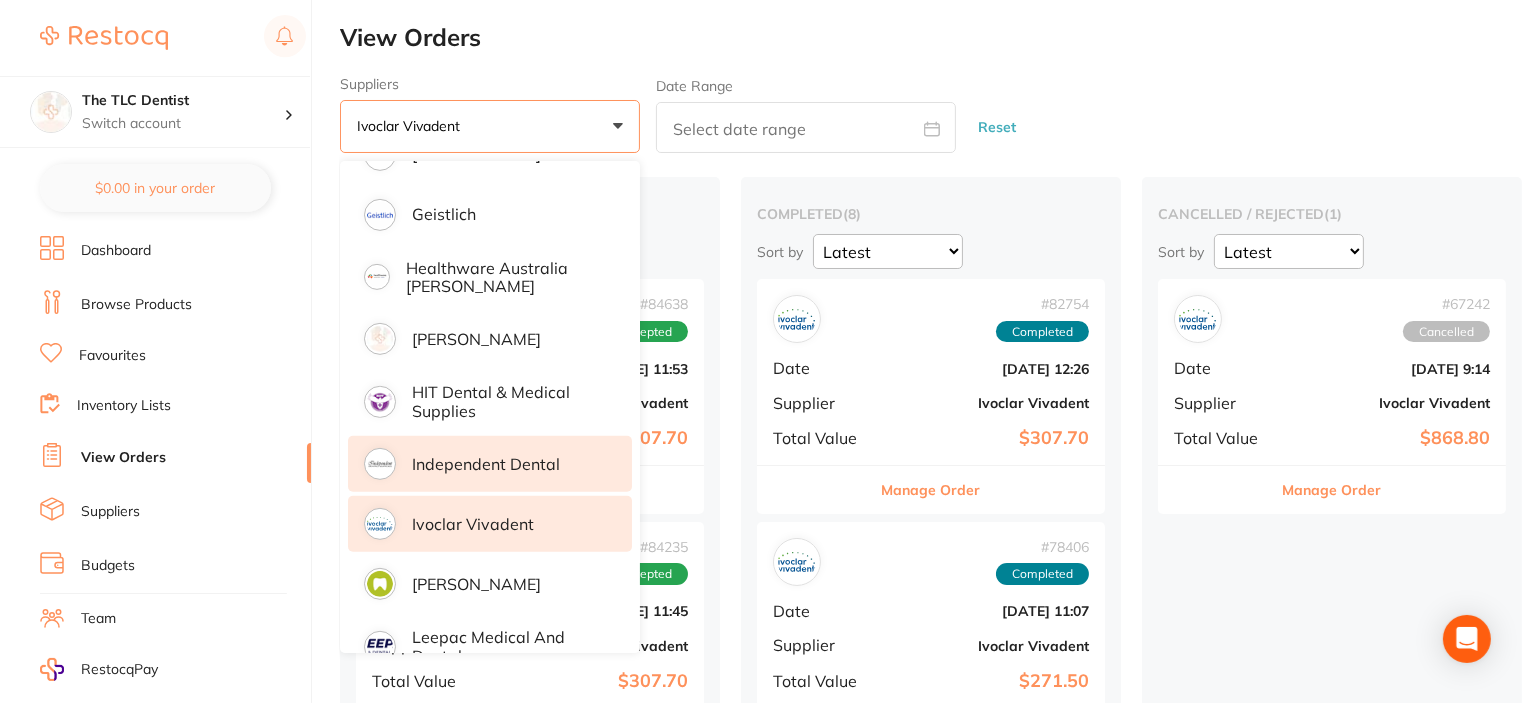 click on "Independent Dental" at bounding box center (486, 464) 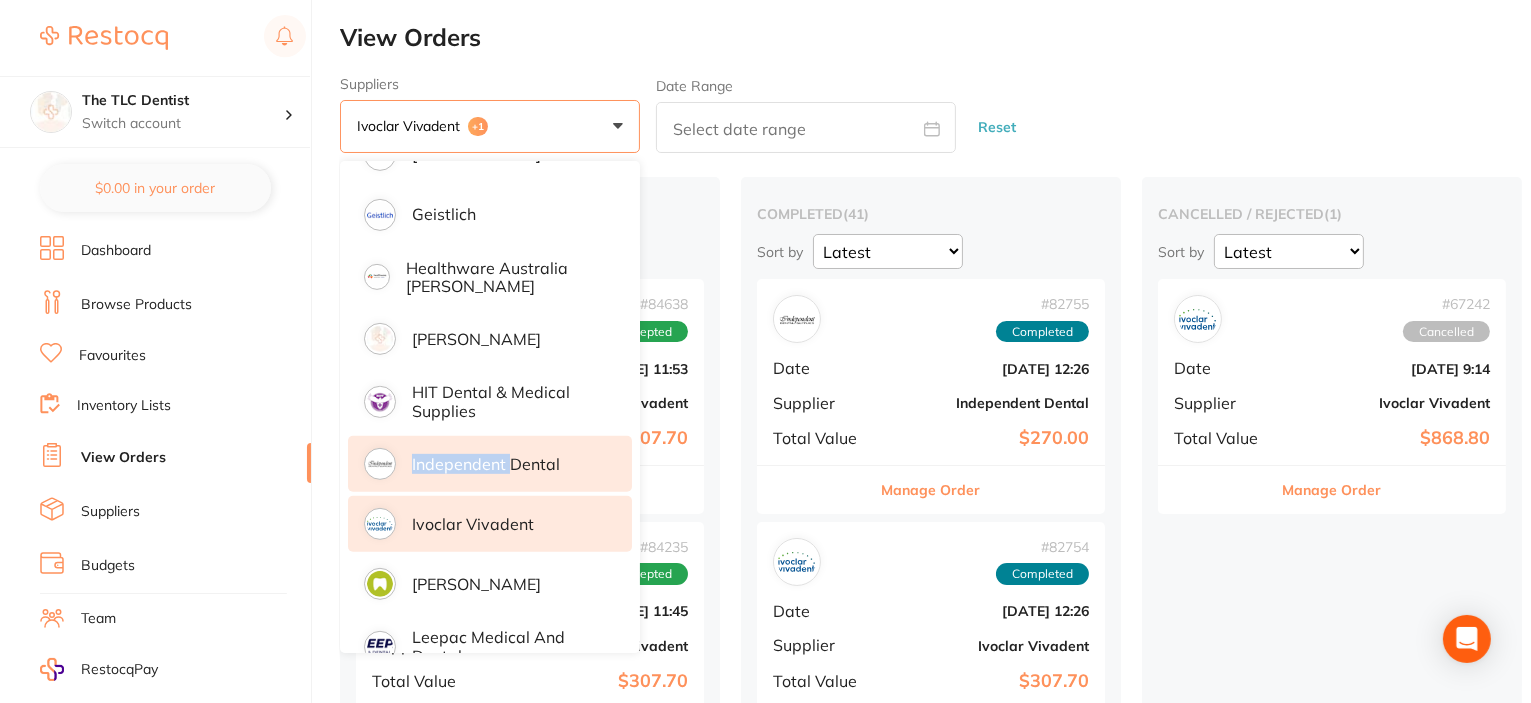 click on "Independent Dental" at bounding box center [486, 464] 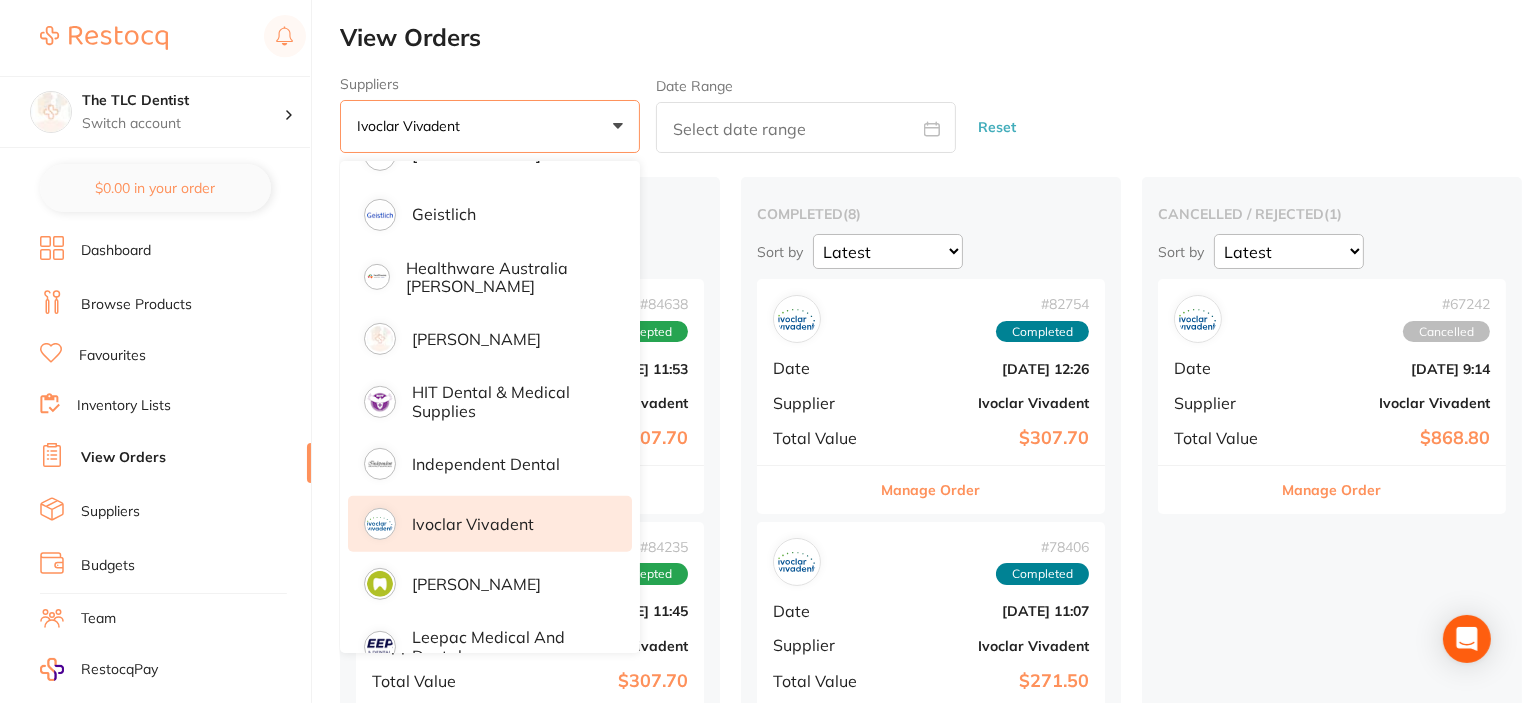 click on "View Orders Suppliers Ivoclar Vivadent +0 All suppliers AB Orthodontics [PERSON_NAME] Dental AHP Dental and Medical Amalgadent APAC Dental Ark Health BioMeDent Pty Ltd CDS Dental Critical Dental DENSOL Dental Practice Supplies Dental Zone Dentsply [PERSON_NAME] [PERSON_NAME] Dental Geistlich Healthware [GEOGRAPHIC_DATA] [PERSON_NAME] [PERSON_NAME] HIT Dental & Medical Supplies Independent Dental Ivoclar Vivadent [PERSON_NAME] Leepac Medical and Dental [PERSON_NAME] International Main Orthodontics Matrixdental Mayfair Dental Supplies MDS Dental Megagen Implant Numedical Orien dental Origin Dental Ozdent Quovo Raypurt Dental RiDental [PERSON_NAME] dental Solventum Southern Dental Pty Ltd Straumann VP Dental & Medical Supplies Date Range     Reset Placed / Accepted Orders Completed Orders Cancelled / Rejected Orders placed / accepted  ( 2 ) Sort by Latest Notification  # 84638 Accepted Date [DATE] 11:53 Supplier Ivoclar Vivadent Total Value $307.70 Manage Order  # 84235 Accepted Date [DATE] 11:45 Supplier Ivoclar Vivadent Total Value  ( 8" at bounding box center (935, 1118) 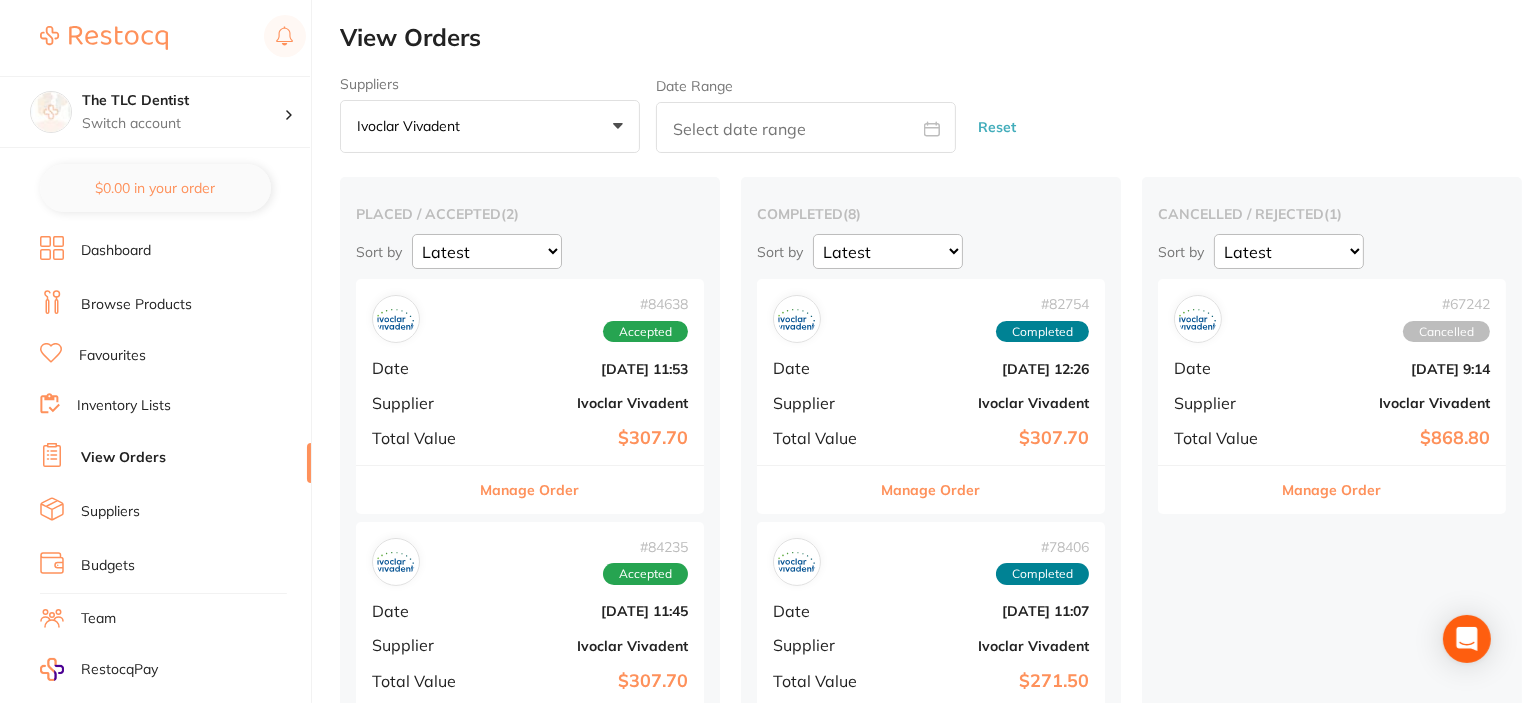 click on "Ivoclar Vivadent +0" at bounding box center (490, 127) 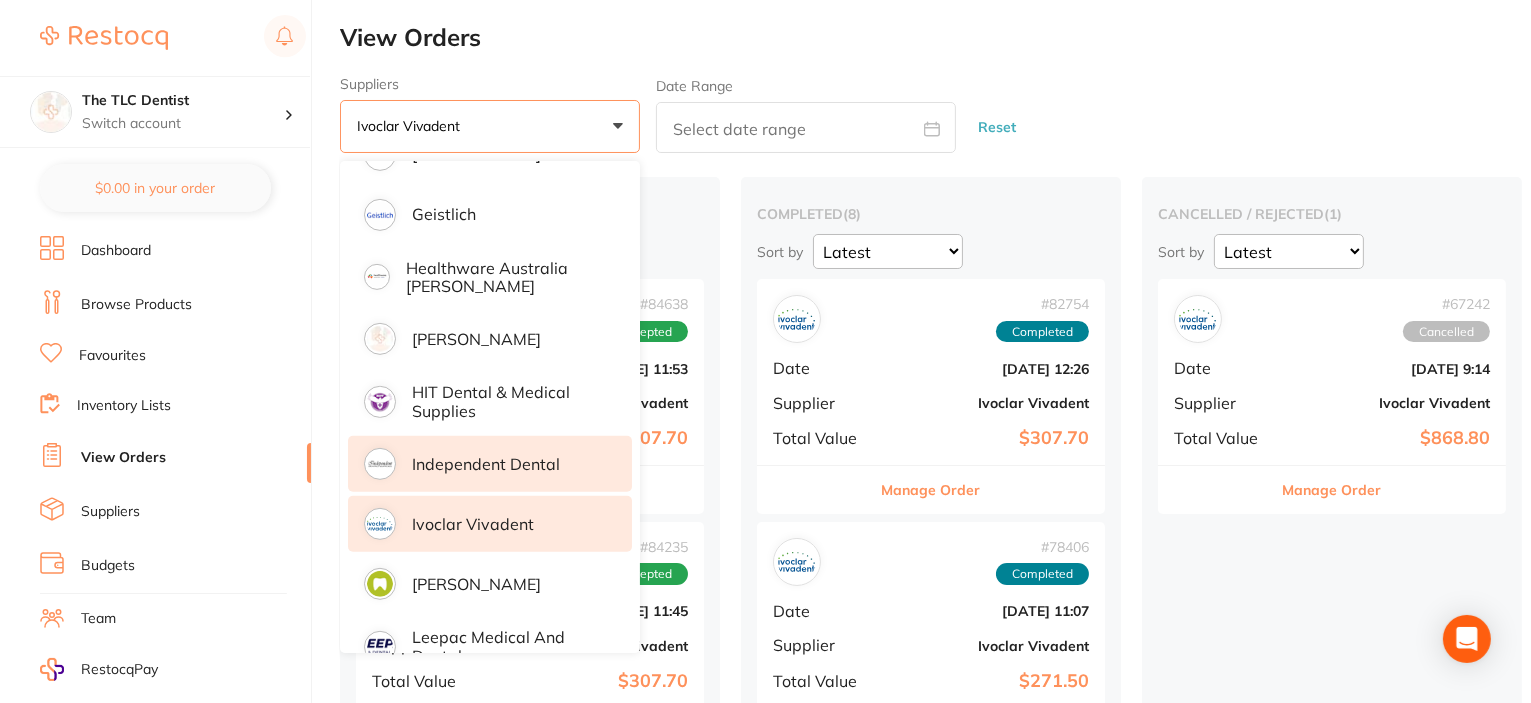 click on "Independent Dental" at bounding box center (486, 464) 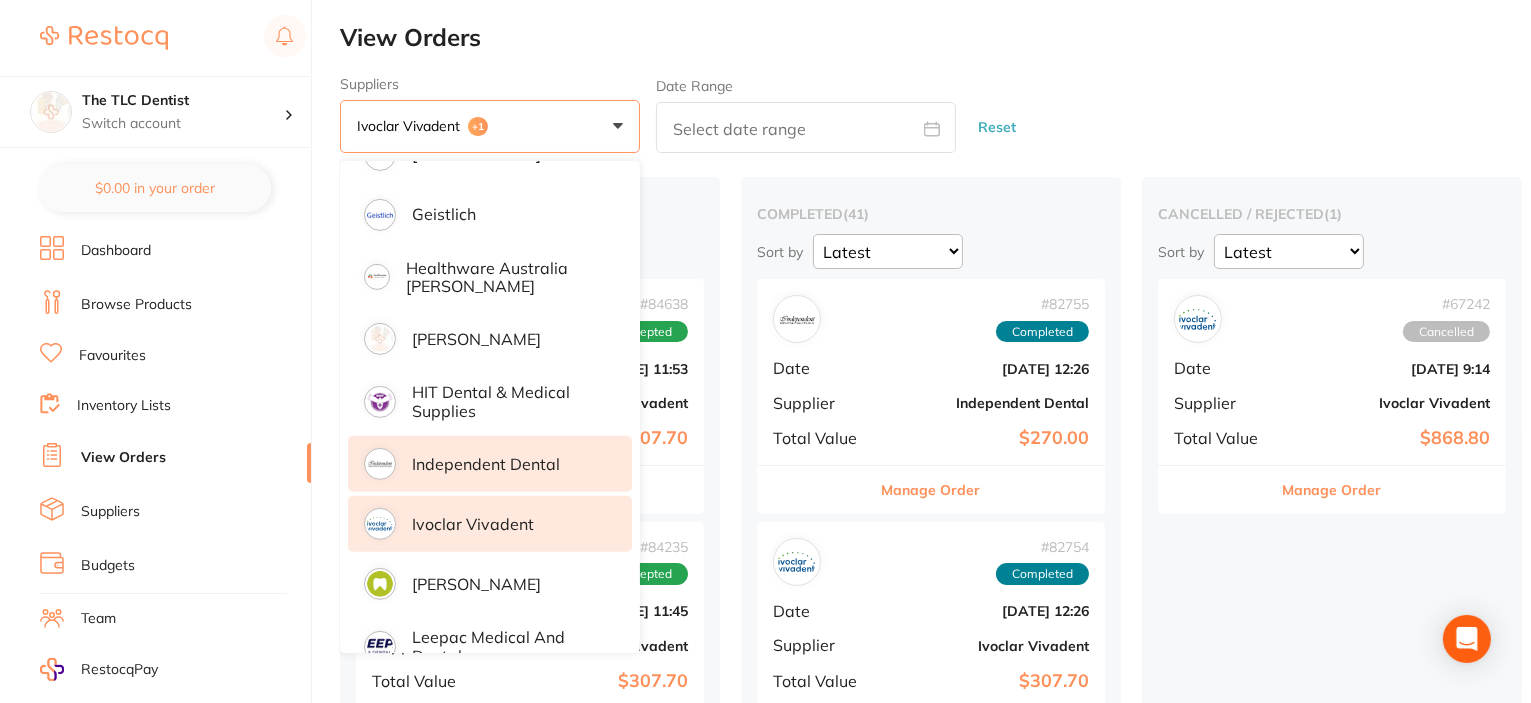 click on "Independent Dental" at bounding box center (486, 464) 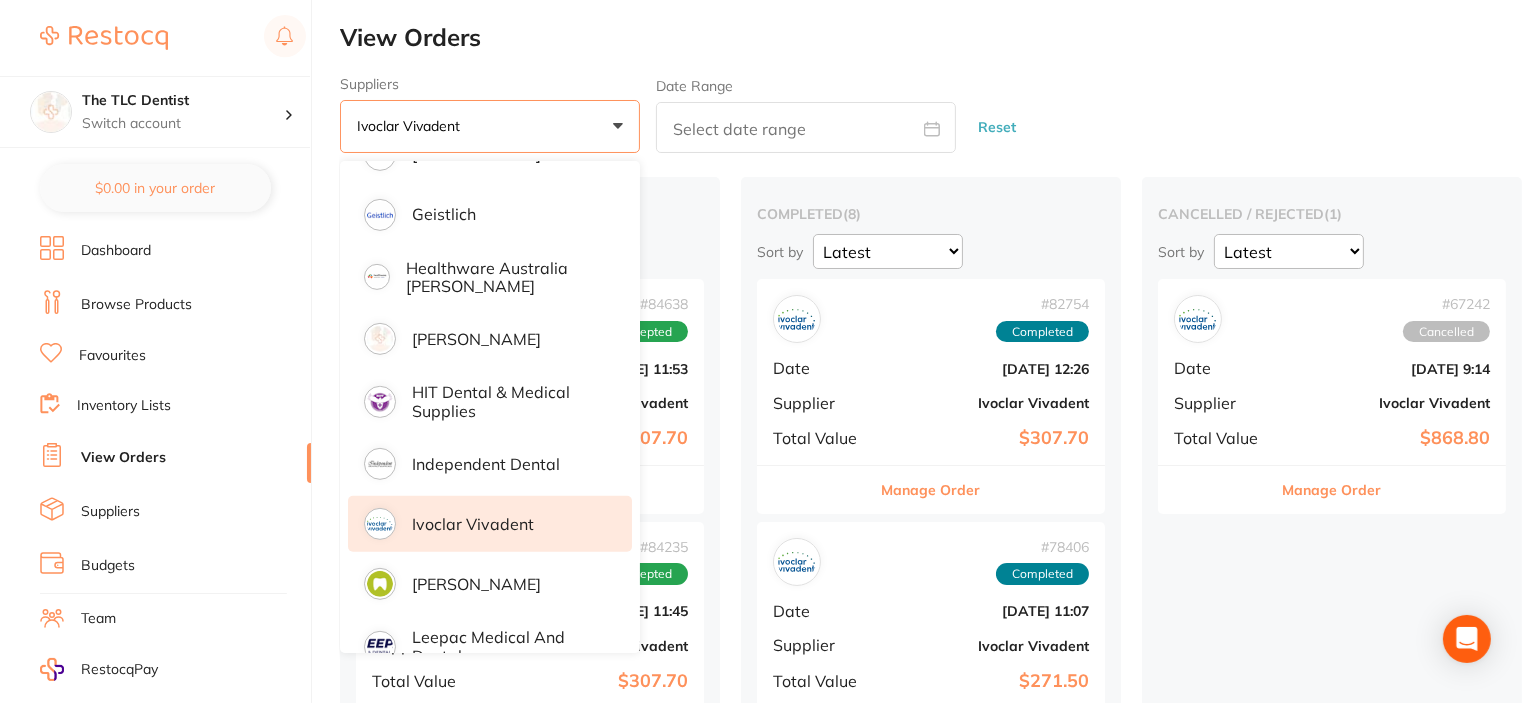 click on "View Orders" at bounding box center (935, 38) 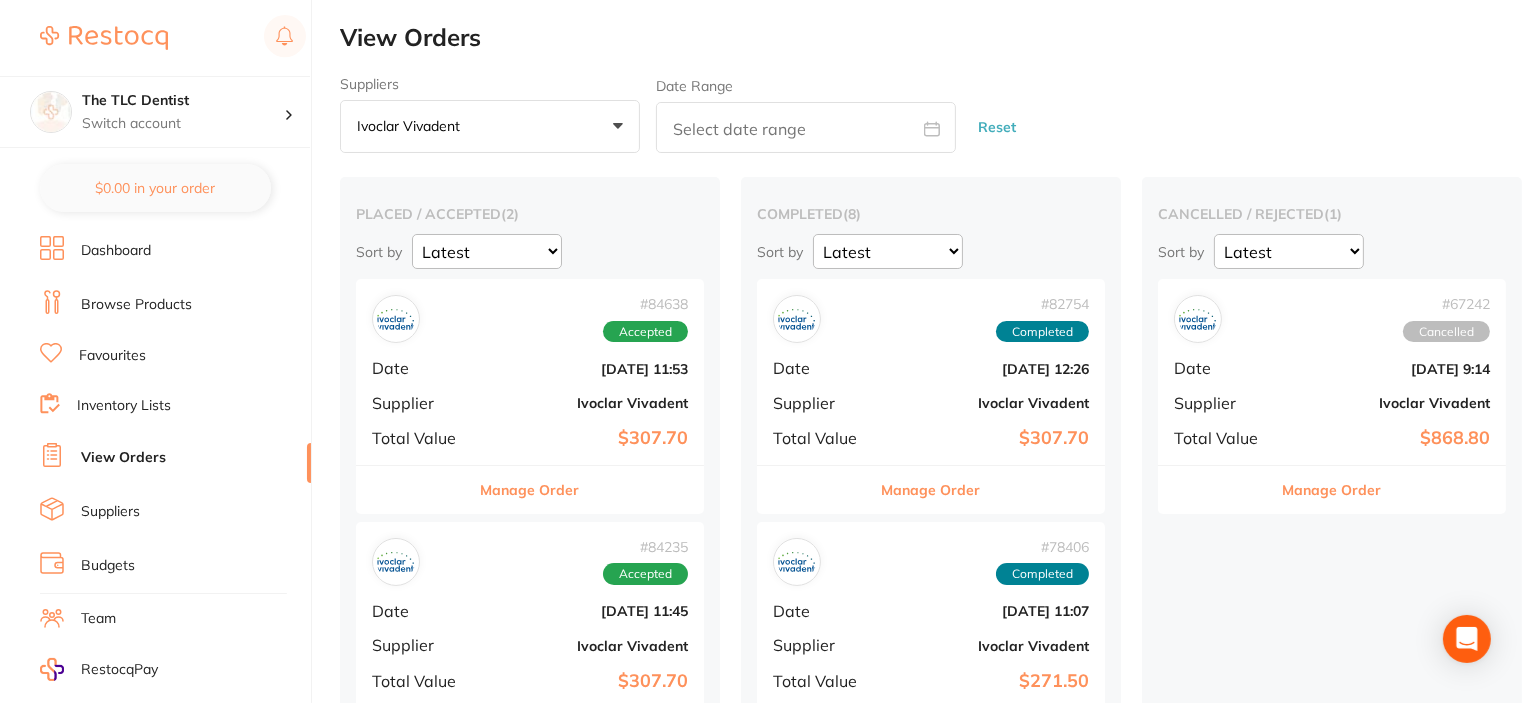 click on "Ivoclar Vivadent +0" at bounding box center (490, 127) 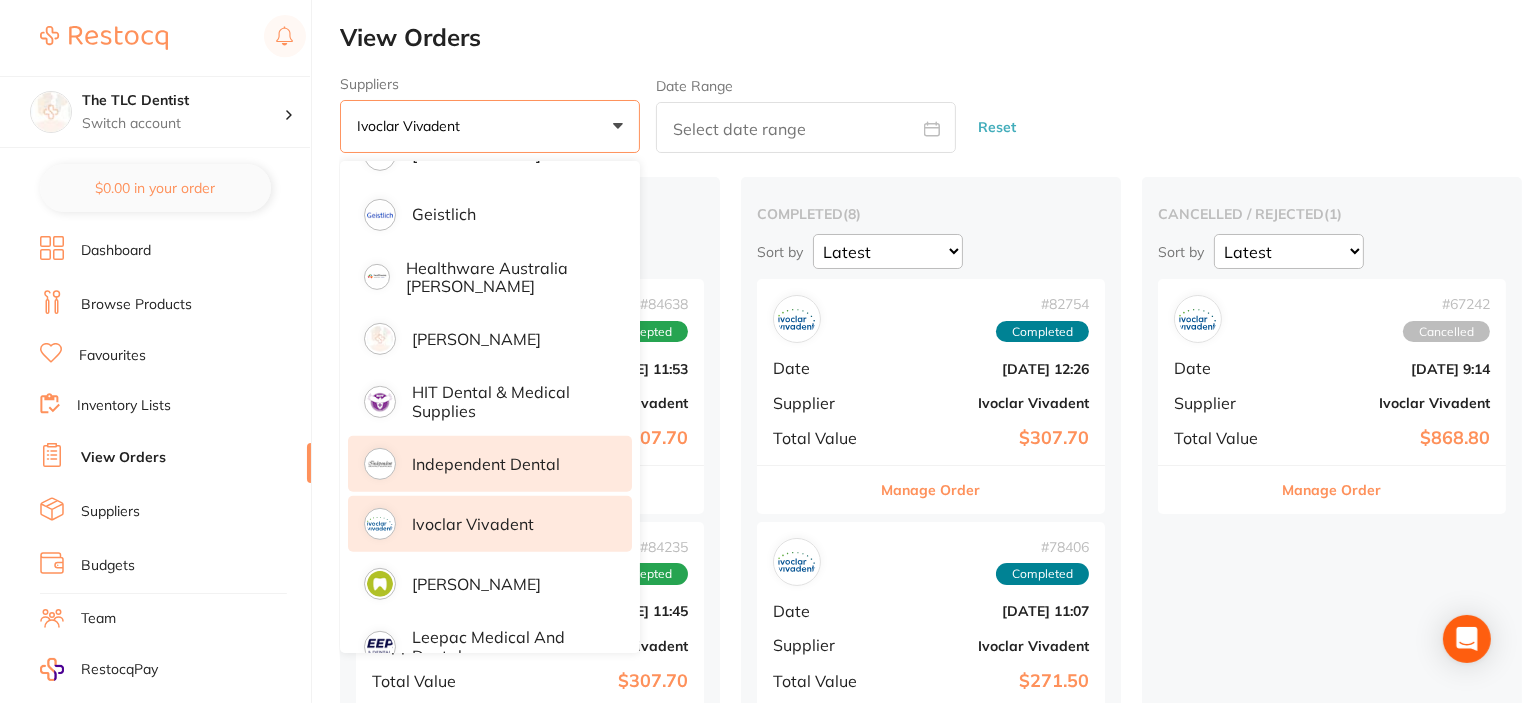 click on "Independent Dental" at bounding box center (486, 464) 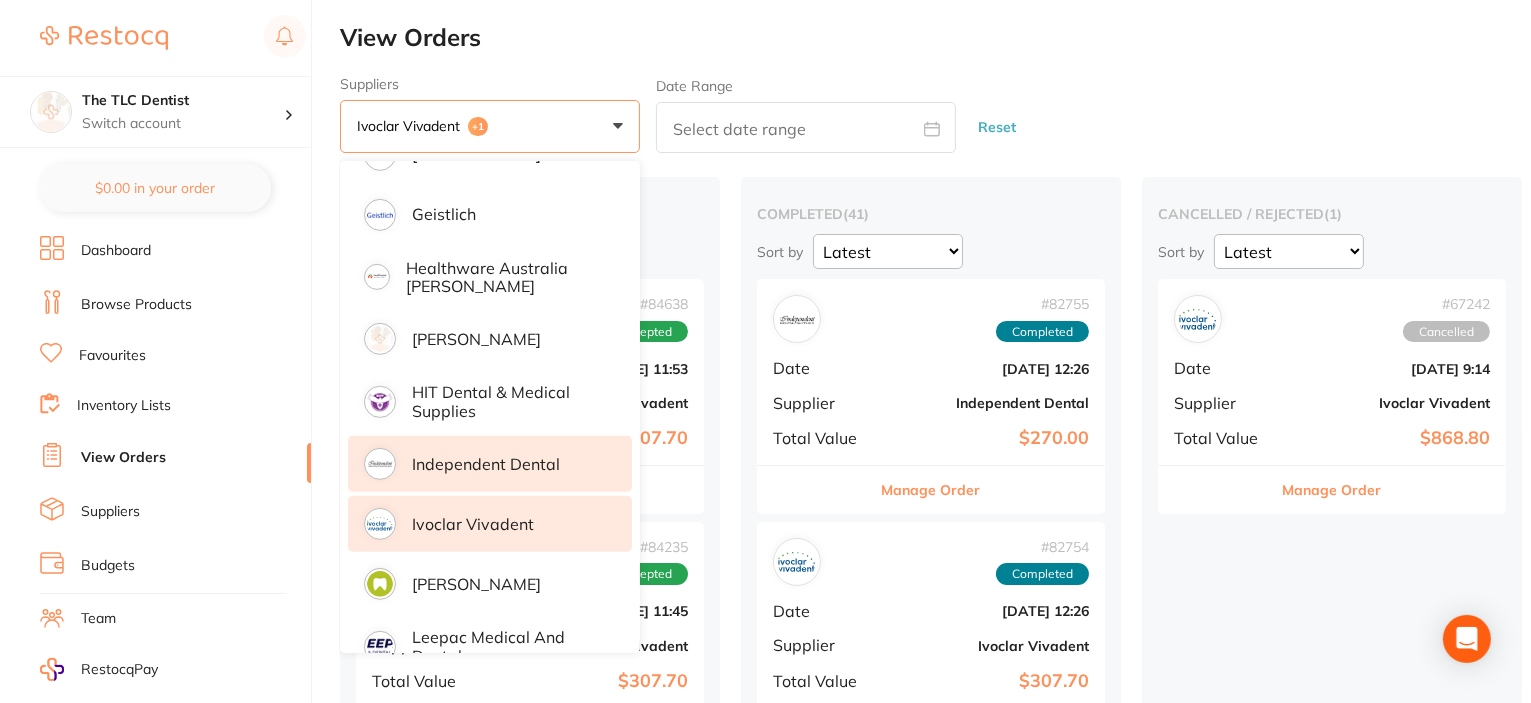 click on "Independent Dental" at bounding box center [486, 464] 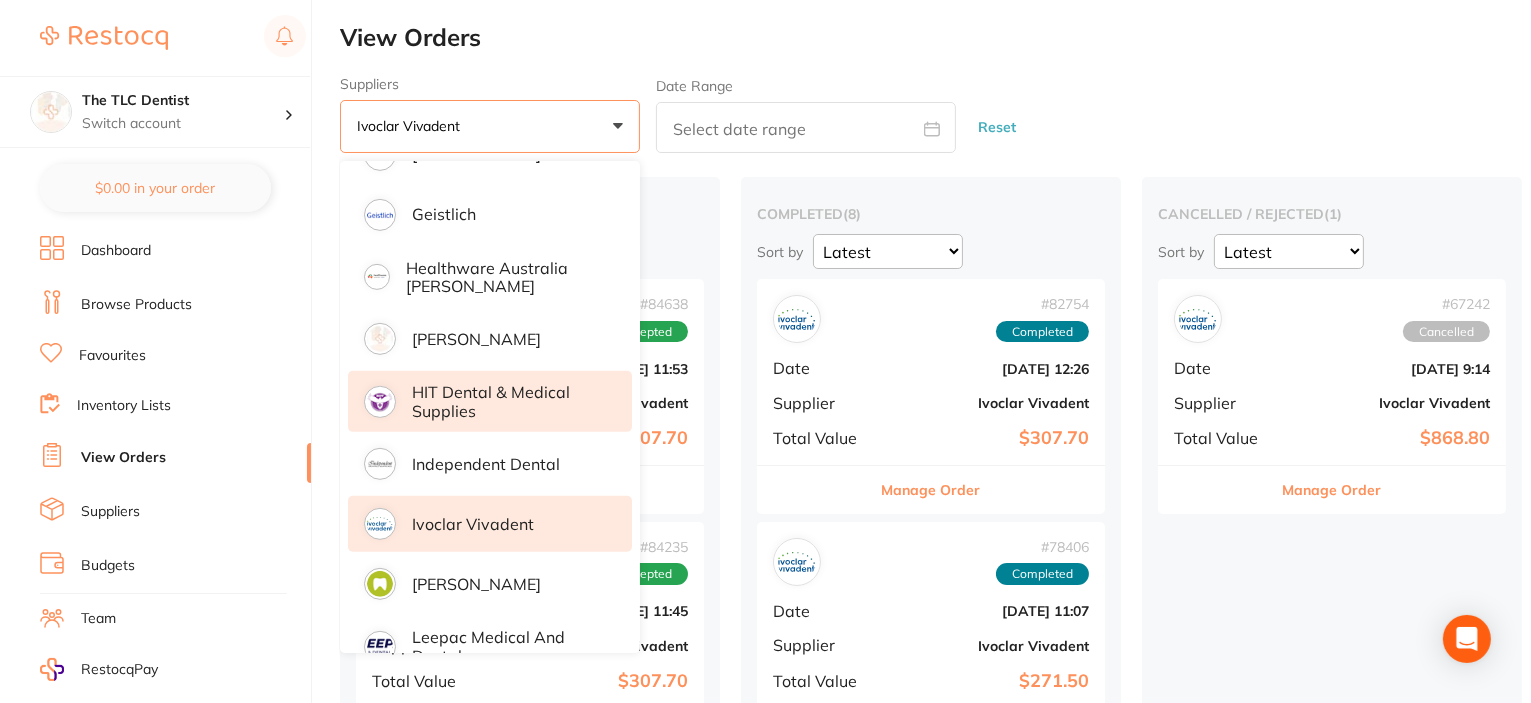 click on "HIT Dental & Medical Supplies" at bounding box center [508, 401] 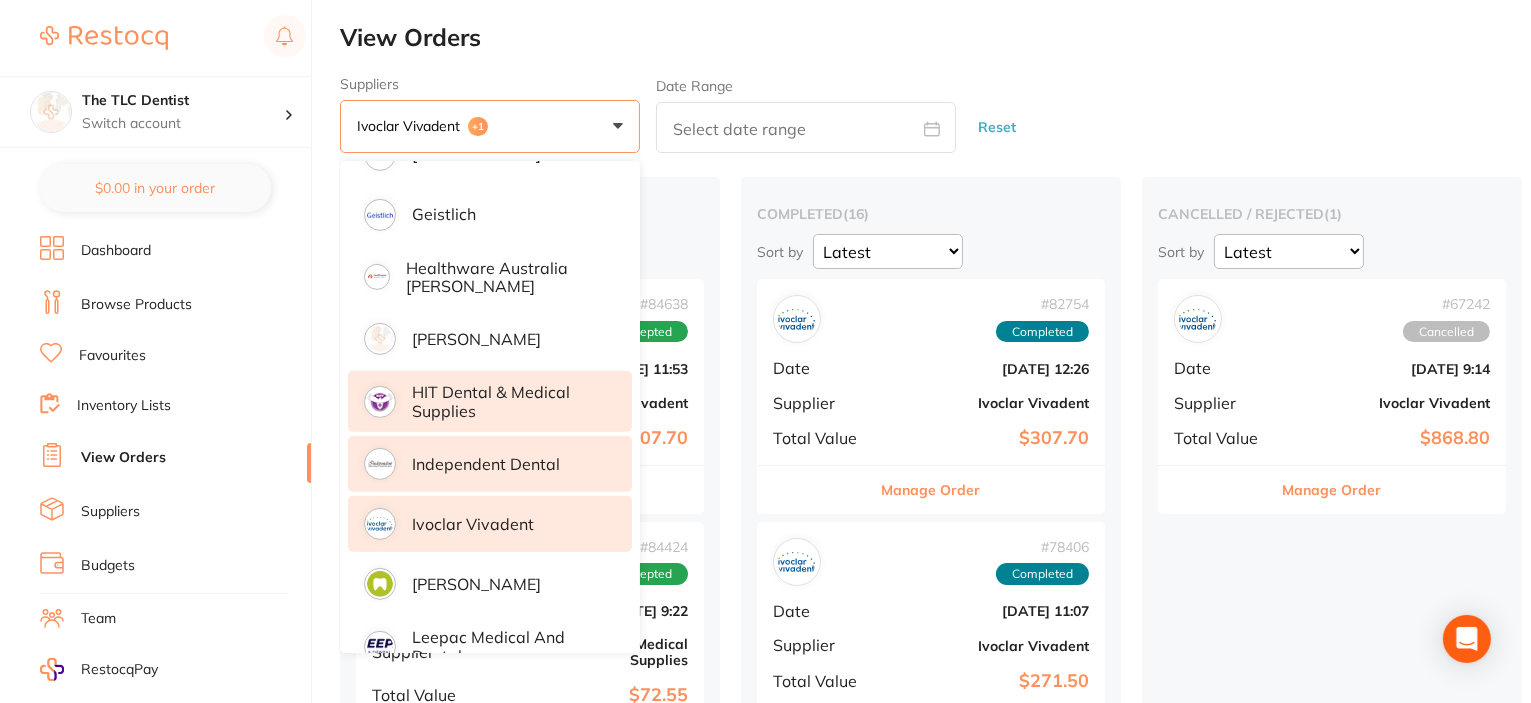 click on "Independent Dental" at bounding box center (486, 464) 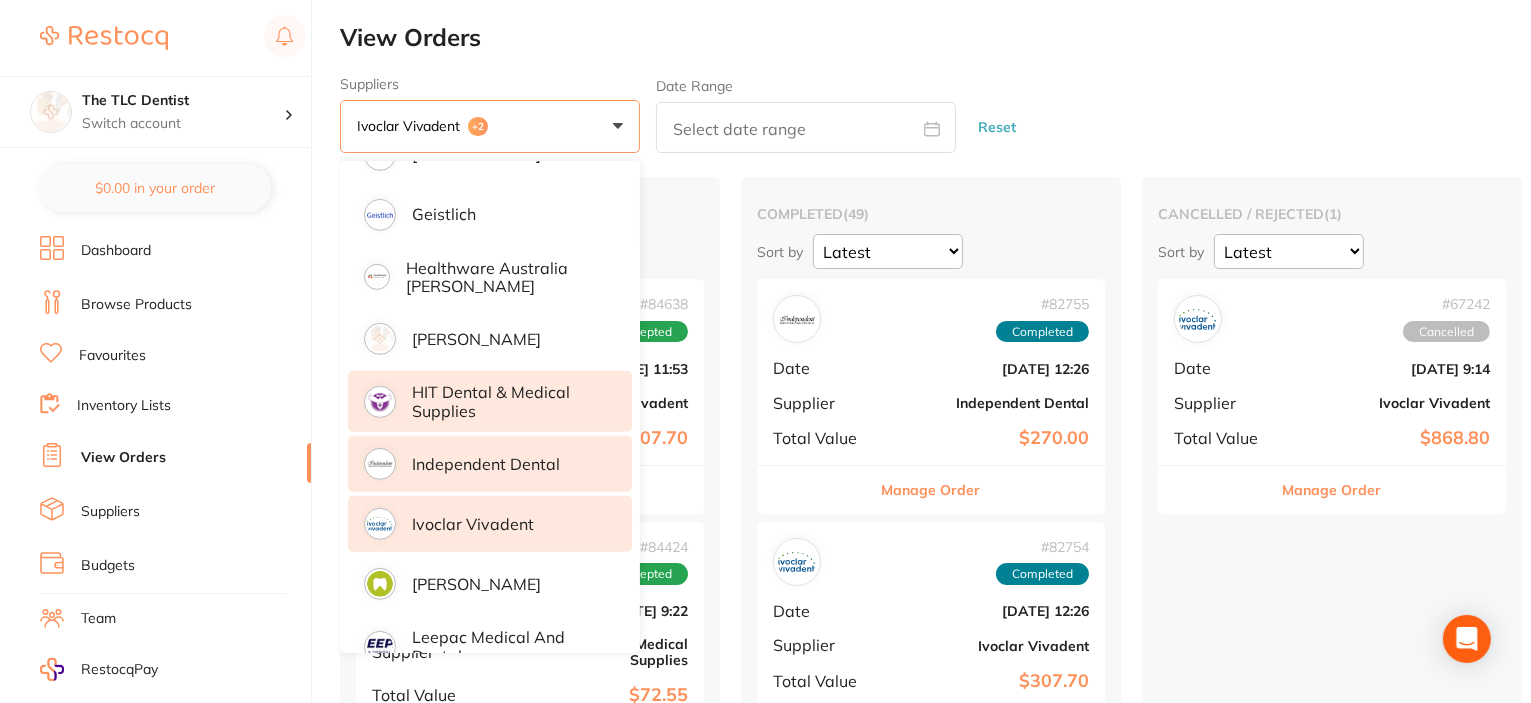 click on "HIT Dental & Medical Supplies" at bounding box center [508, 401] 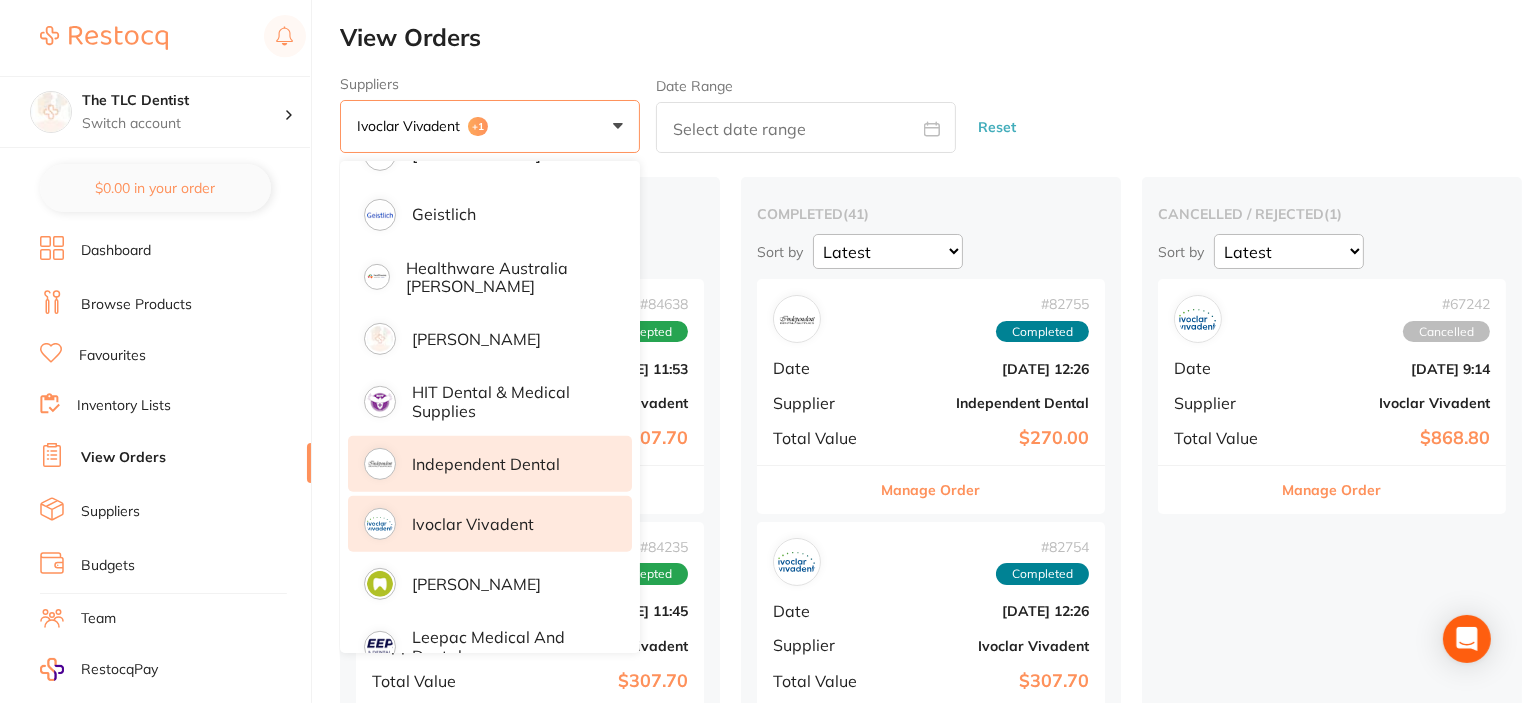 click on "Ivoclar Vivadent" at bounding box center (473, 524) 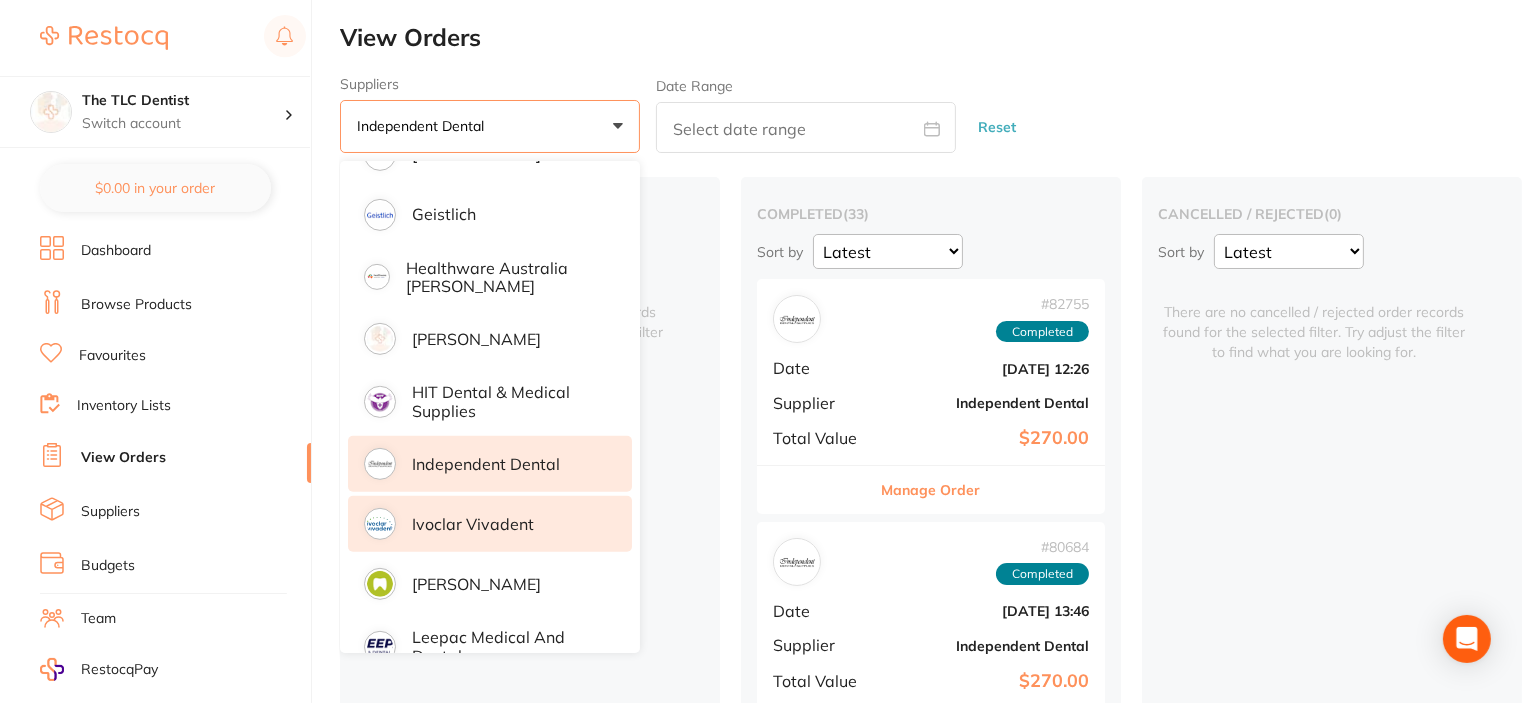 click on "Ivoclar Vivadent" at bounding box center [473, 524] 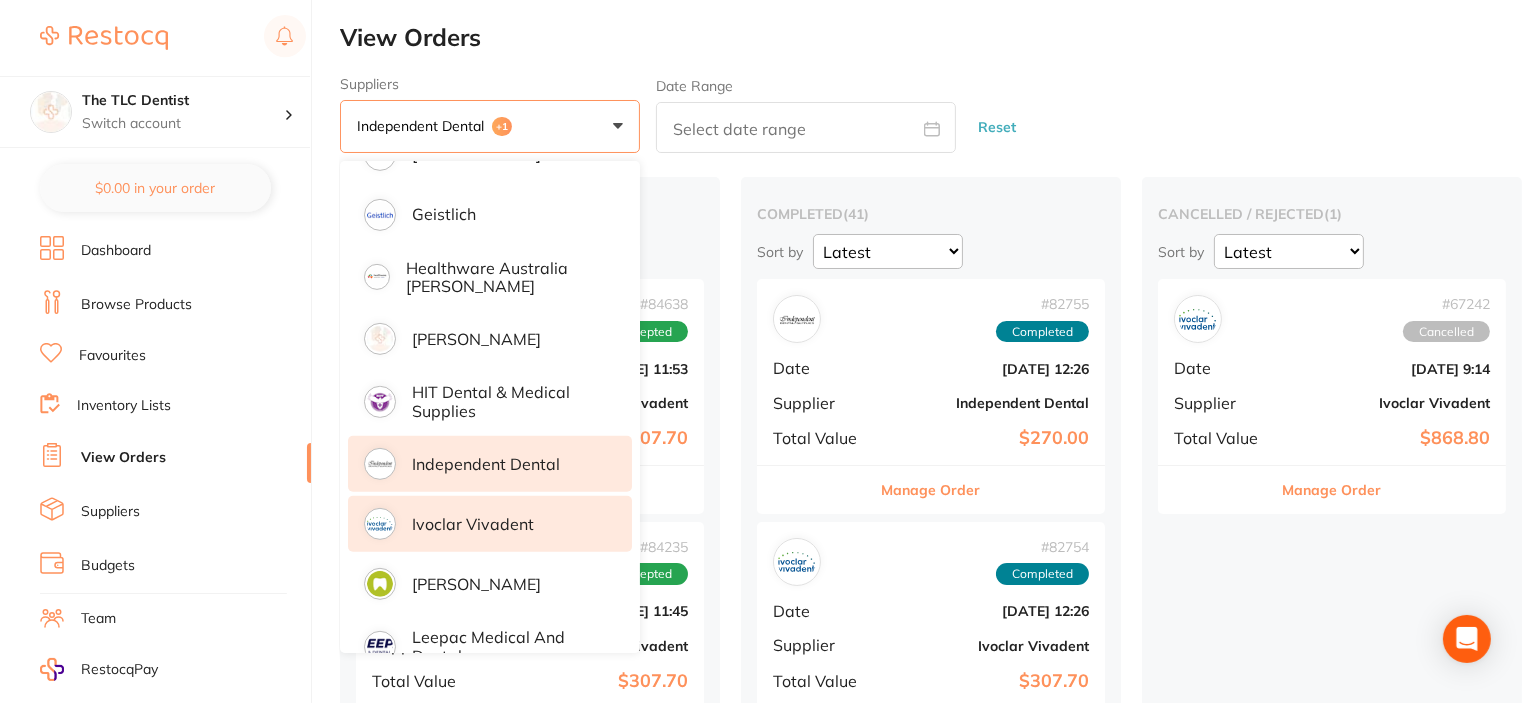 click on "Ivoclar Vivadent" at bounding box center (473, 524) 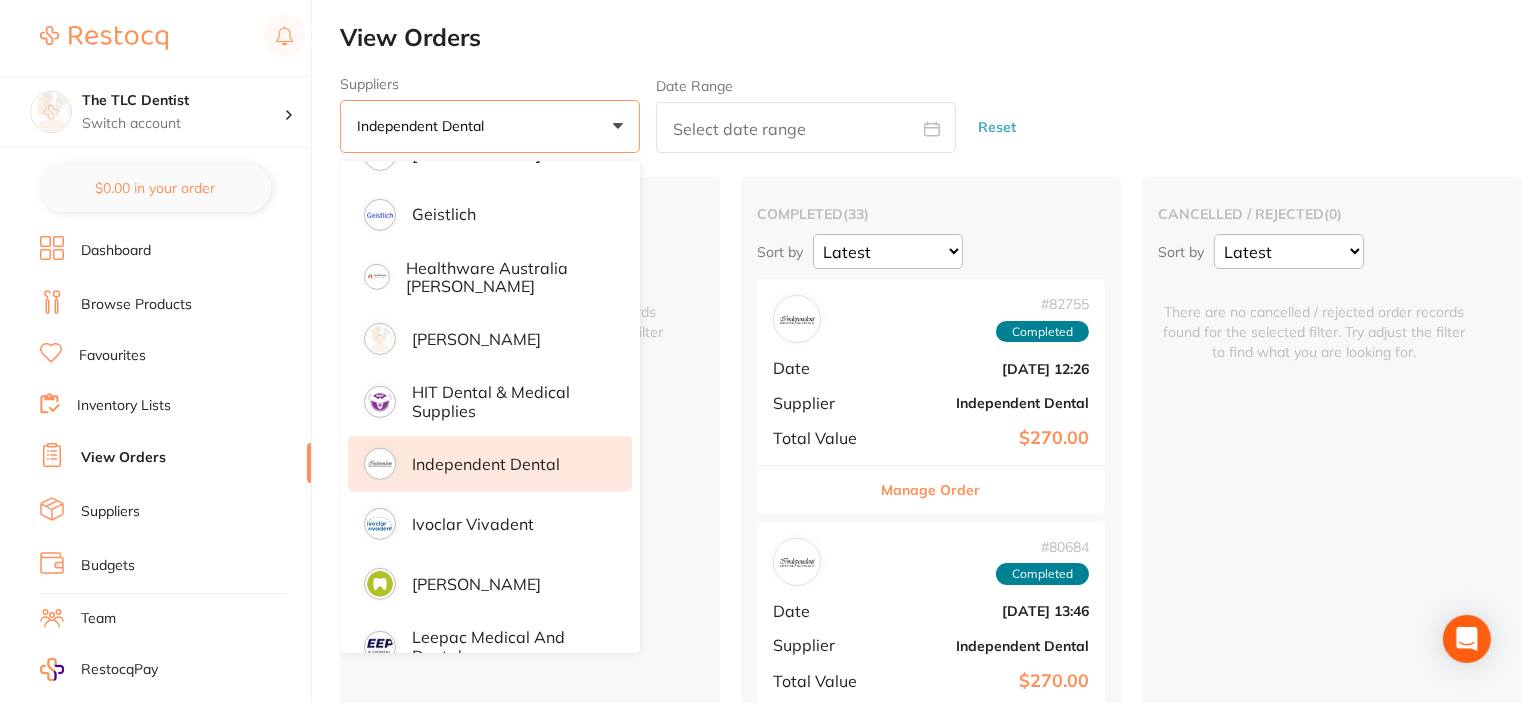 click on "View Orders Suppliers Independent Dental +0 All suppliers AB Orthodontics [PERSON_NAME] AHP Dental and Medical Amalgadent APAC Dental Ark Health BioMeDent Pty Ltd CDS Dental Critical Dental DENSOL Dental Practice Supplies Dental Zone Dentsply [PERSON_NAME] [PERSON_NAME] Dental Geistlich Healthware [GEOGRAPHIC_DATA] [PERSON_NAME] [PERSON_NAME] HIT Dental & Medical Supplies Independent Dental Ivoclar Vivadent [PERSON_NAME] Leepac Medical and Dental [PERSON_NAME] International Main Orthodontics Matrixdental Mayfair Dental Supplies MDS Dental Megagen Implant Numedical Orien dental Origin Dental Ozdent Quovo Raypurt Dental RiDental [PERSON_NAME] dental Solventum Southern Dental Pty Ltd Straumann VP Dental & Medical Supplies Date Range     Reset Placed / Accepted Orders Completed Orders Cancelled / Rejected Orders placed / accepted  ( 0 ) Sort by Latest Notification There are no placed / accepted order records found for the selected filter. Try adjust the filter to find what you are looking for. completed  ( 33 ) Sort by Latest Notification  #  #" at bounding box center [935, 4150] 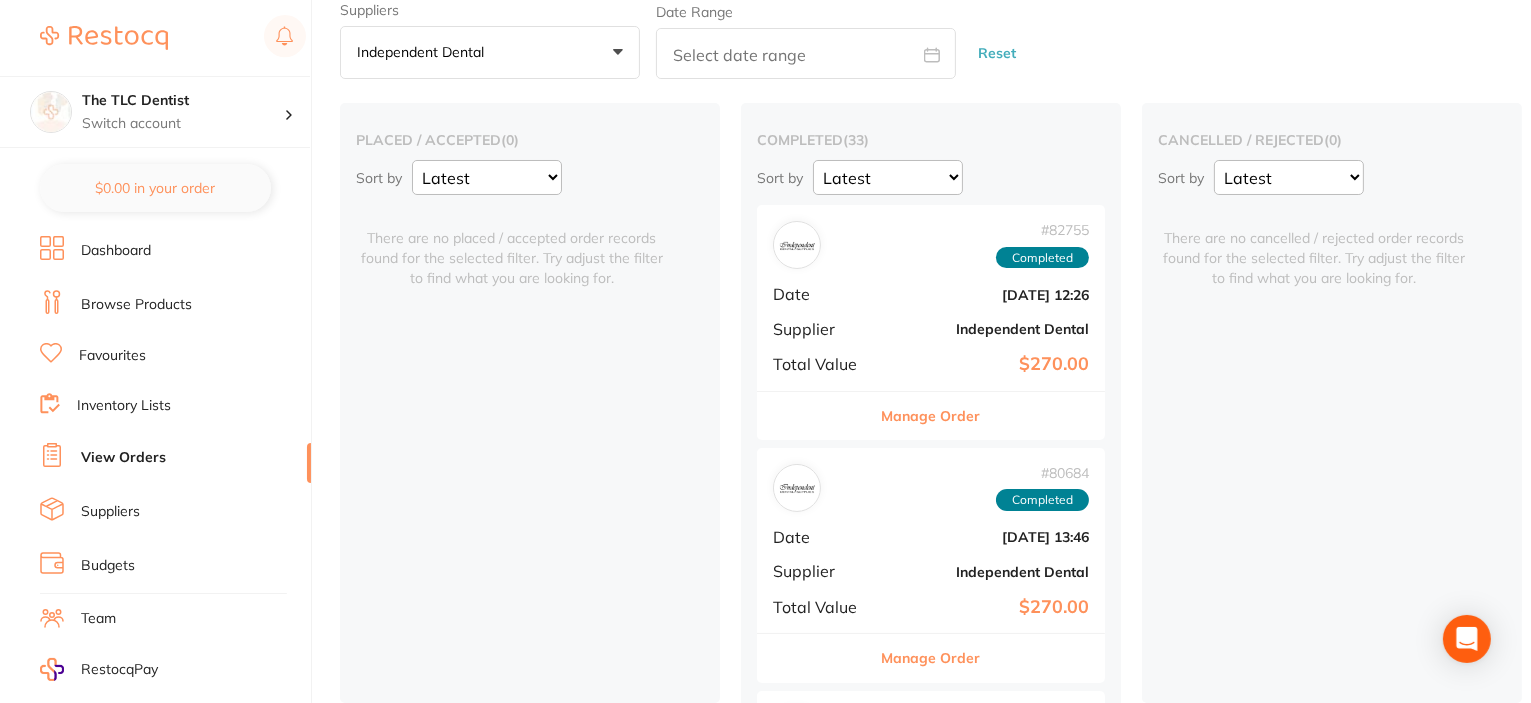 scroll, scrollTop: 66, scrollLeft: 0, axis: vertical 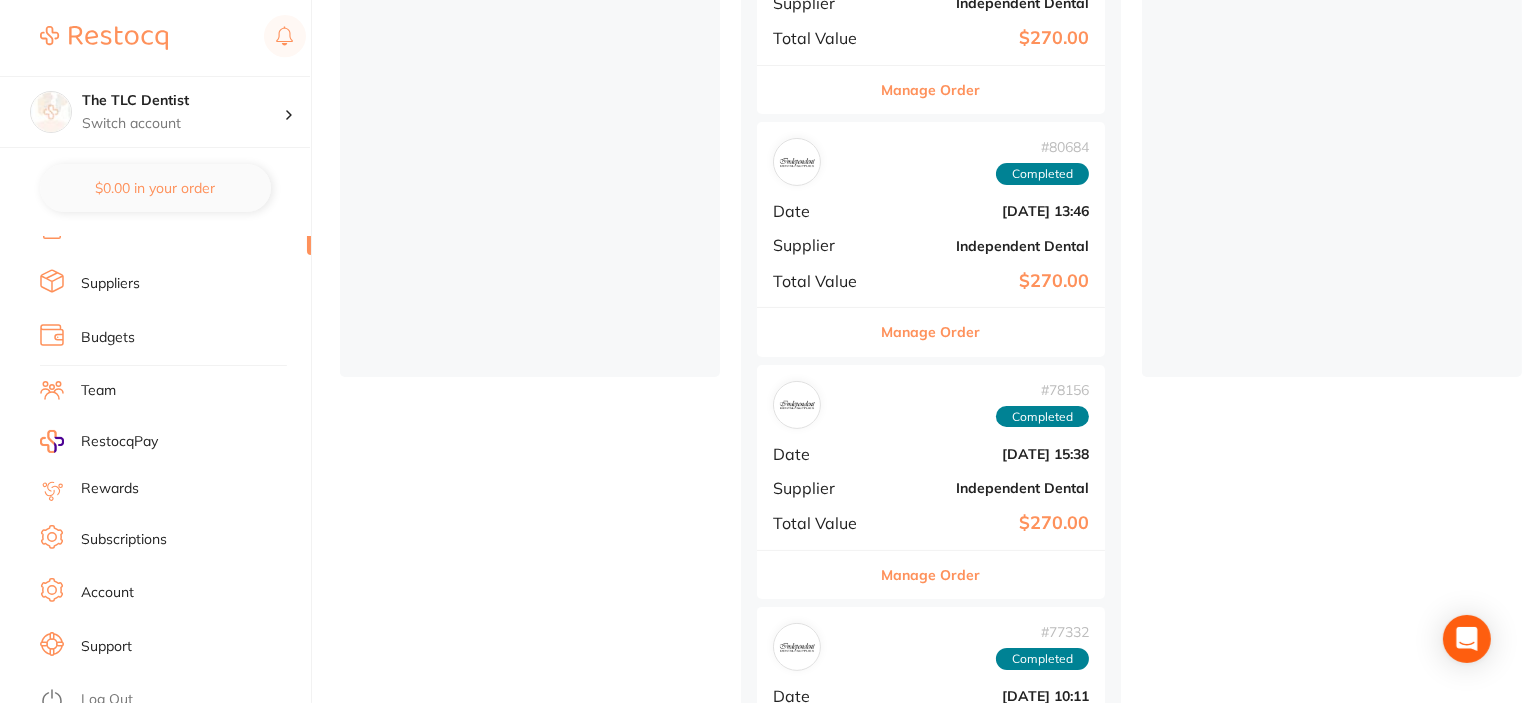 click on "Account" at bounding box center (107, 593) 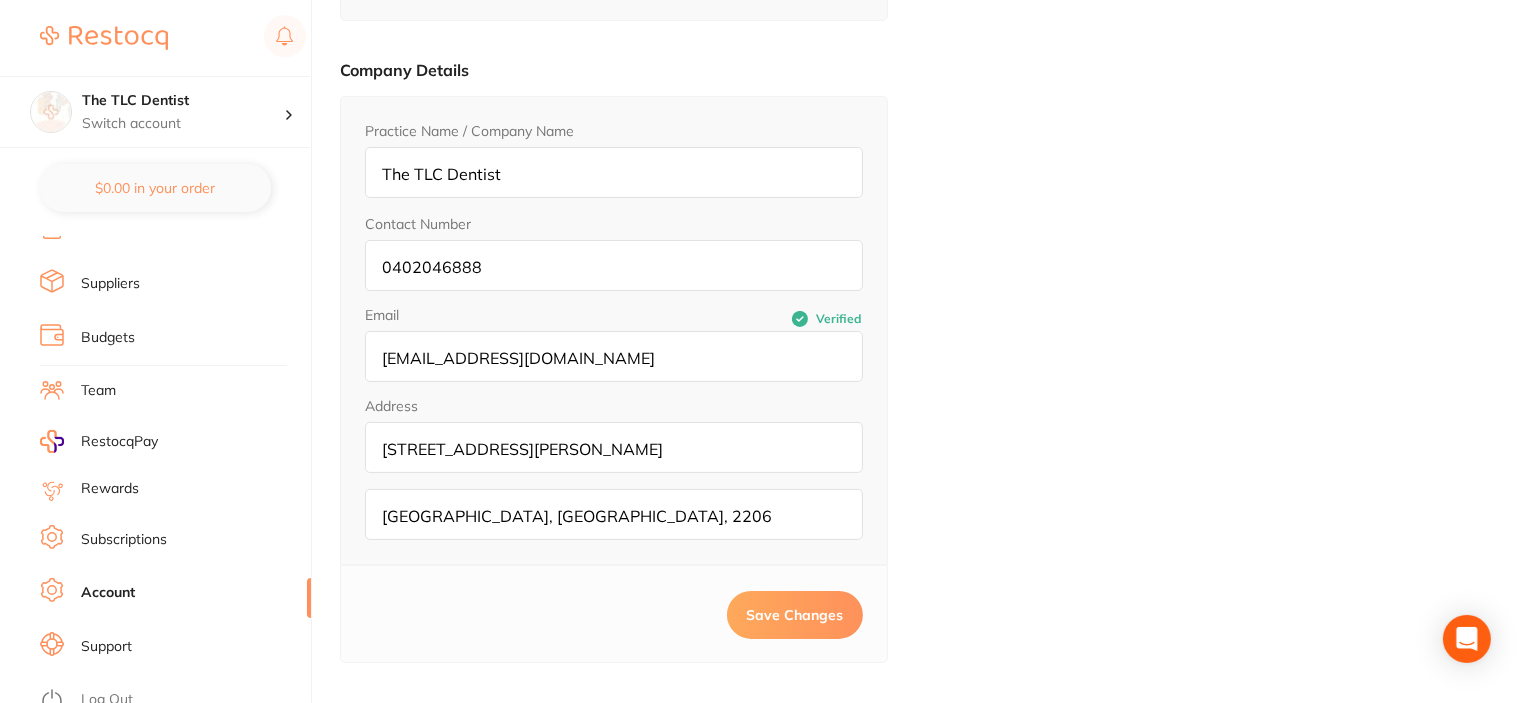 scroll, scrollTop: 0, scrollLeft: 0, axis: both 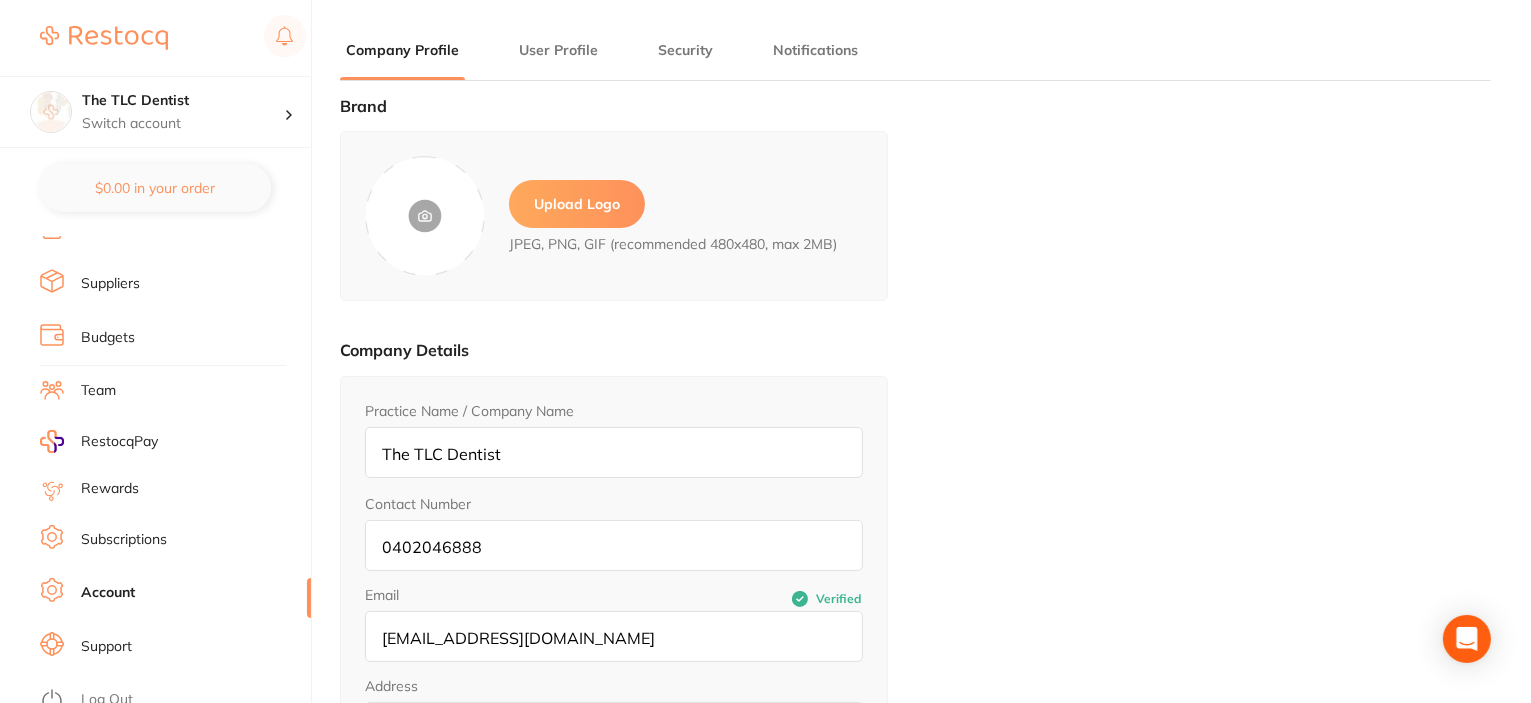 type on "[PERSON_NAME]" 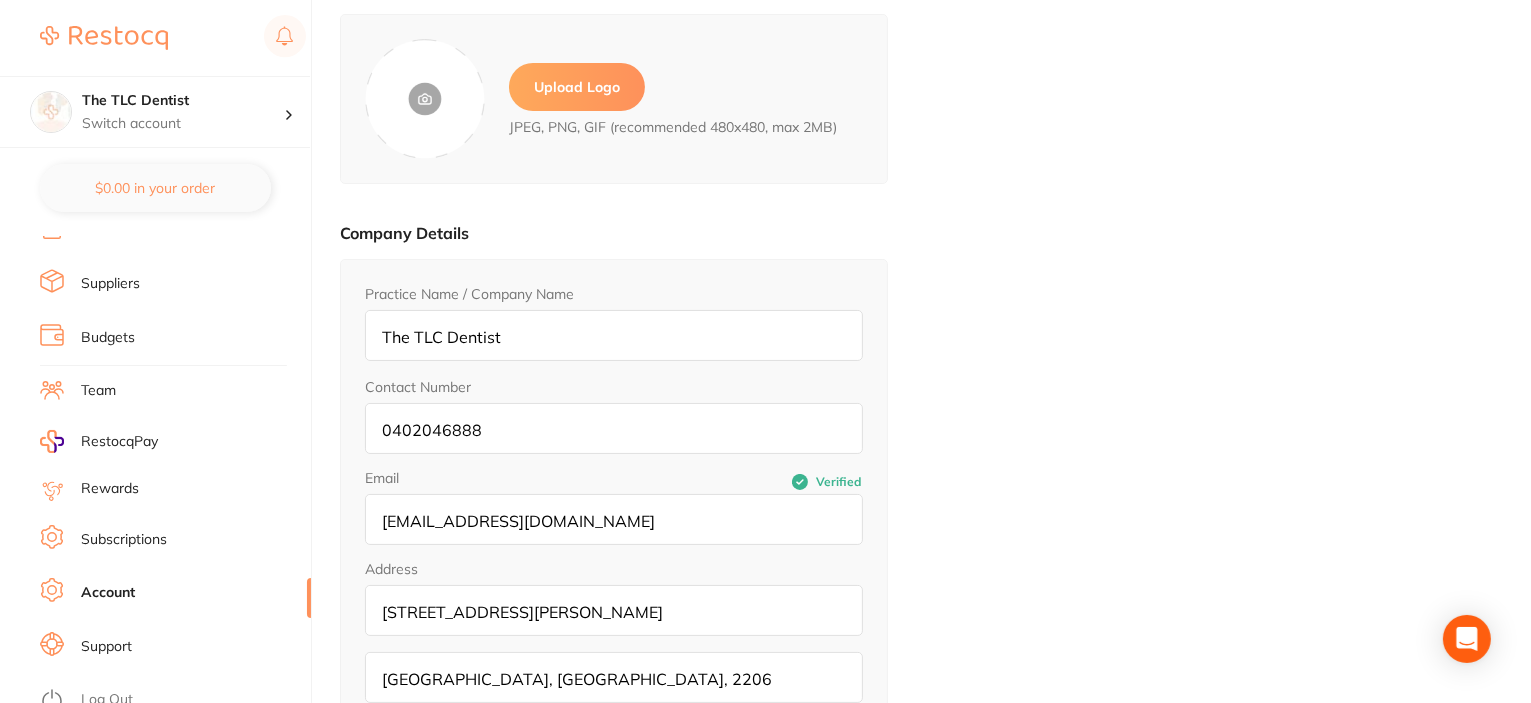 scroll, scrollTop: 0, scrollLeft: 0, axis: both 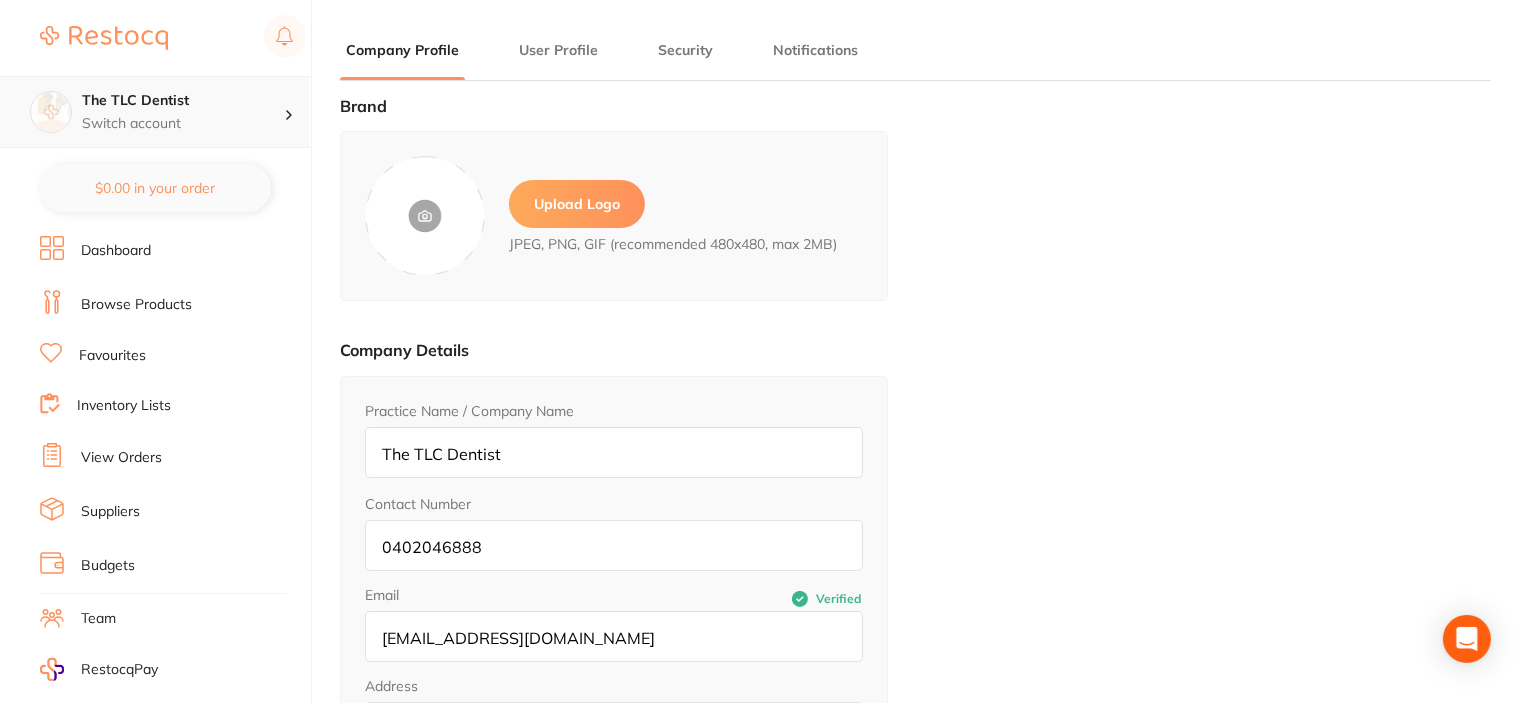 click on "Switch account" at bounding box center [183, 124] 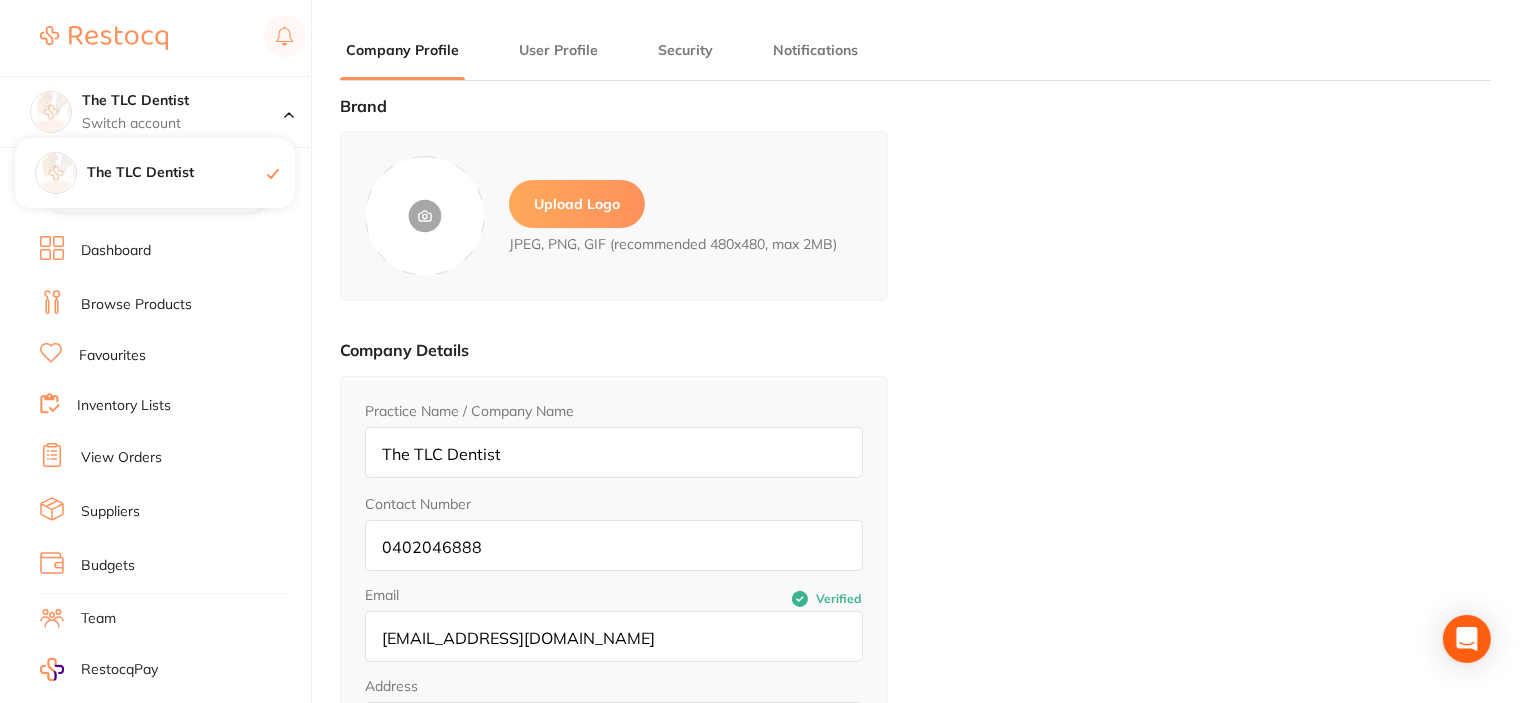click on "Brand Upload Logo JPEG, PNG, GIF (recommended 480x480, max 2MB) Company Details Practice Name / Company Name The TLC Dentist Contact Number [PHONE_NUMBER] Email       Verified [EMAIL_ADDRESS][DOMAIN_NAME] Address addressLineOne [STREET_ADDRESS][PERSON_NAME] Save Changes Profile Photo DL Upload  or drag and drop an image here jpeg, png, gif (recommended 480x480, max 2MB) Upload  Personal Details First Name [PERSON_NAME] Last Name [PERSON_NAME] Contact Number Email       Verified [EMAIL_ADDRESS][DOMAIN_NAME] Save Changes  Update Password Current Password New Password Confirm Password Save Changes Enable notifications Only get notifications that are important to you. Email Marketing Receive marketing messages from Restocq" at bounding box center (915, 448) 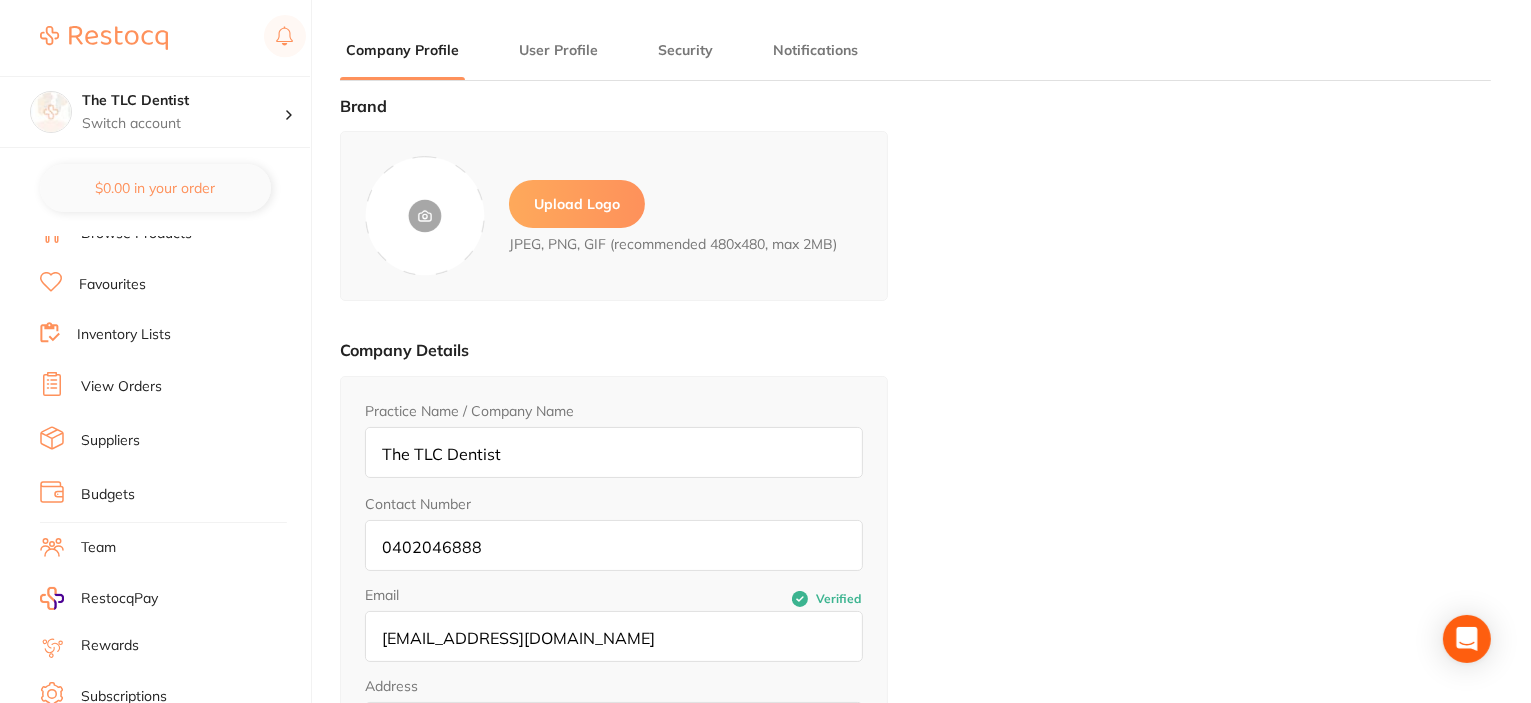 scroll, scrollTop: 228, scrollLeft: 0, axis: vertical 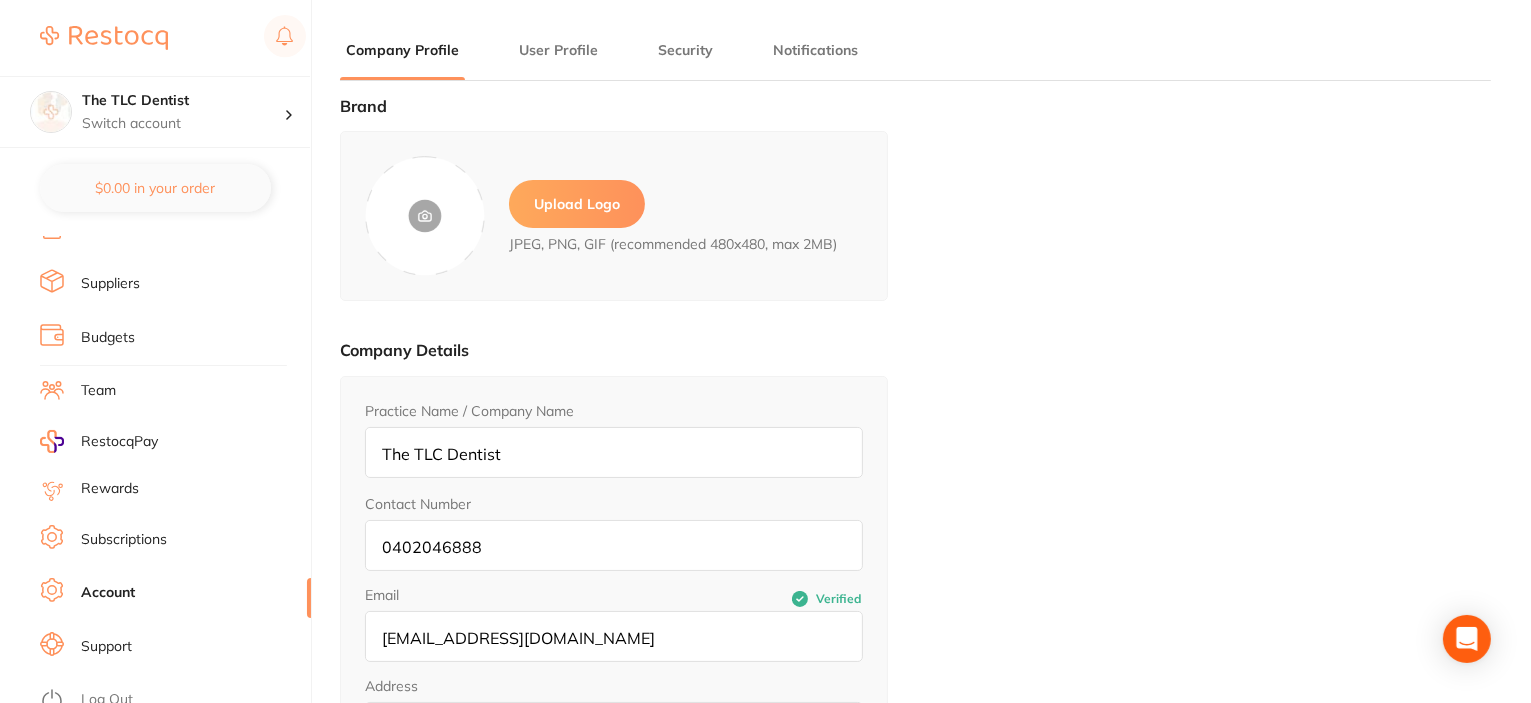 click on "RestocqPay" at bounding box center [119, 442] 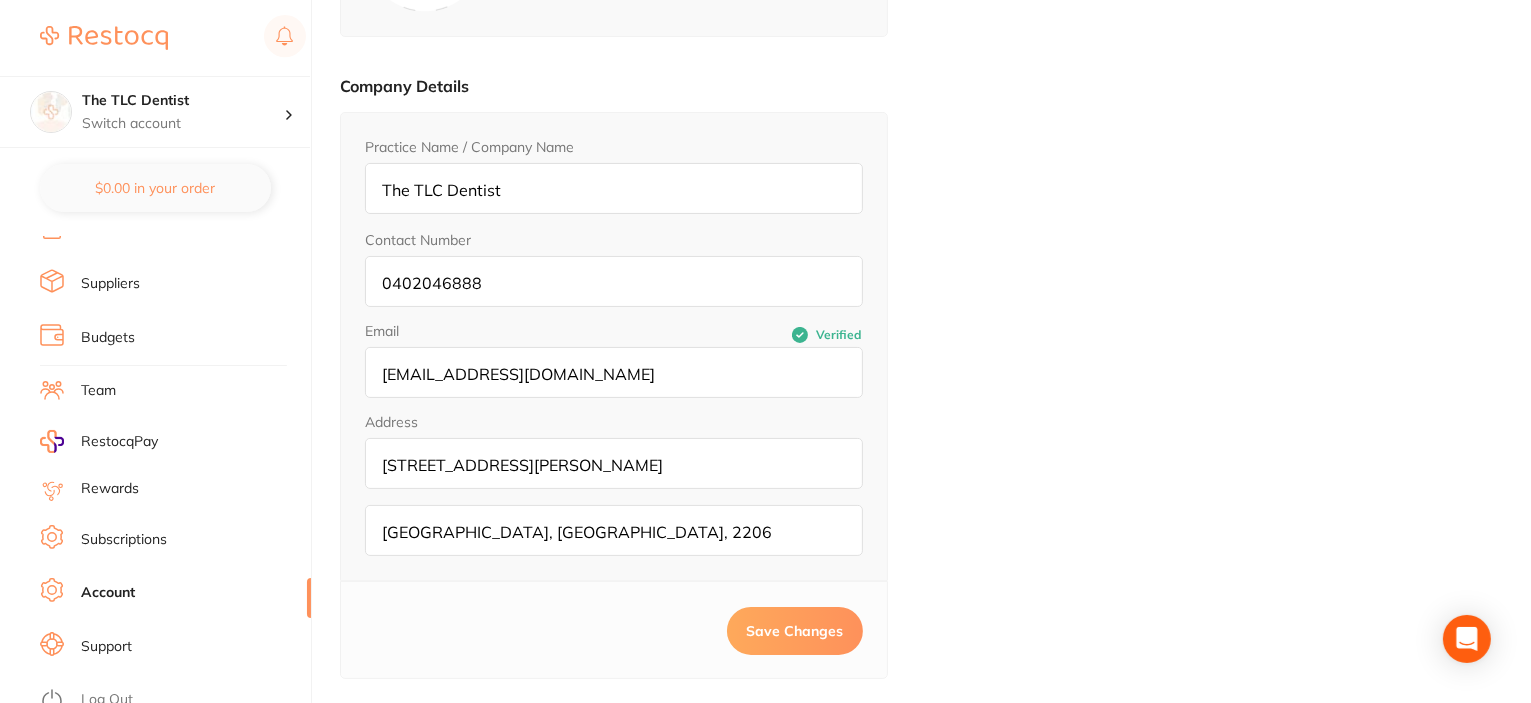 scroll, scrollTop: 266, scrollLeft: 0, axis: vertical 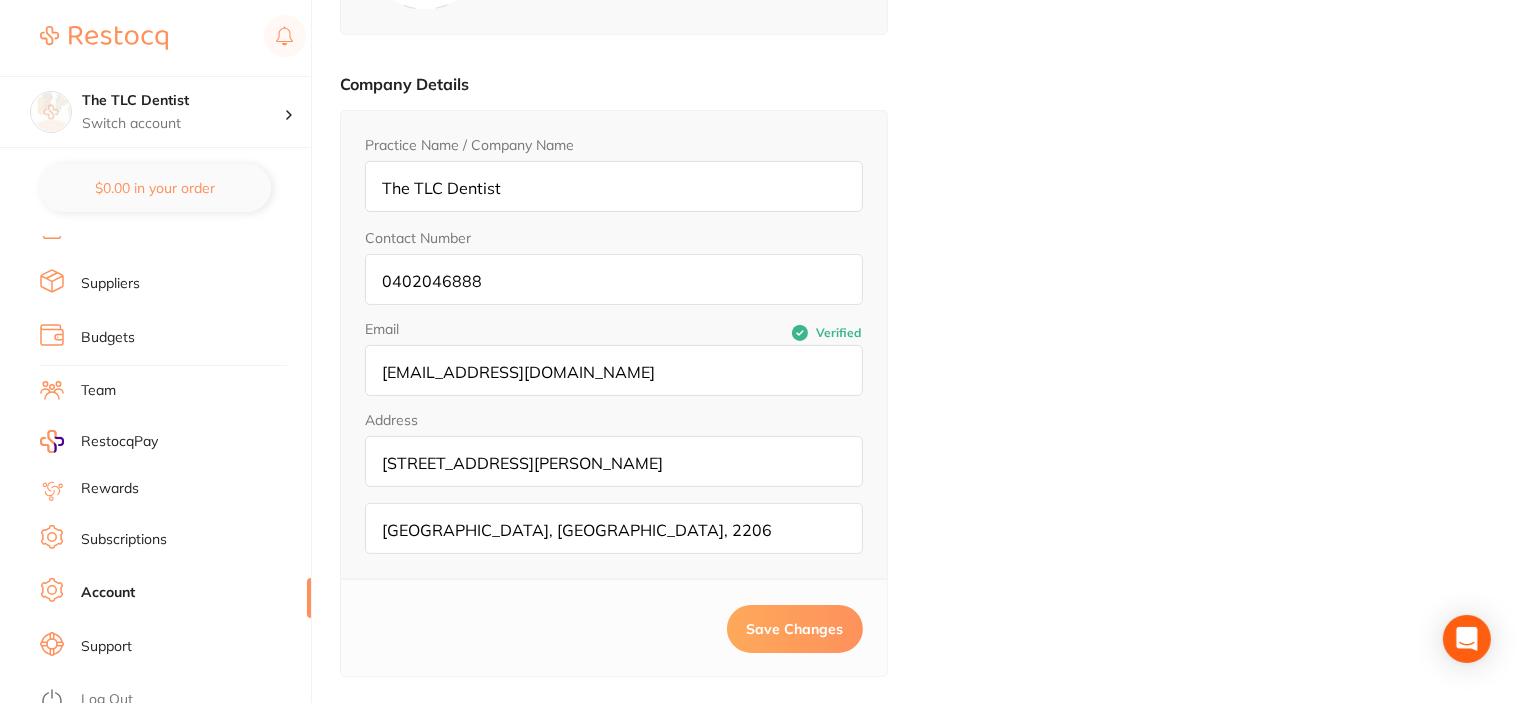 click on "Suppliers" at bounding box center [110, 284] 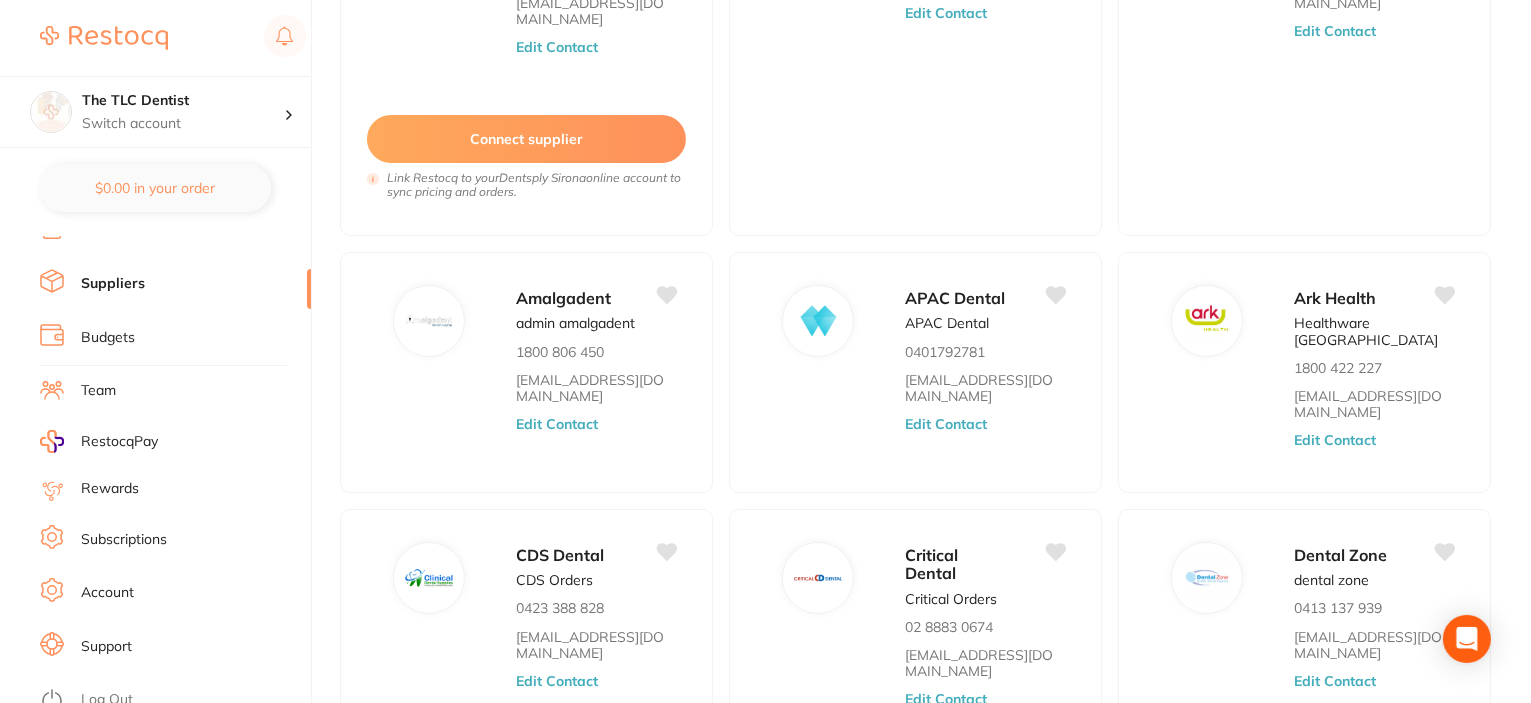 scroll, scrollTop: 333, scrollLeft: 0, axis: vertical 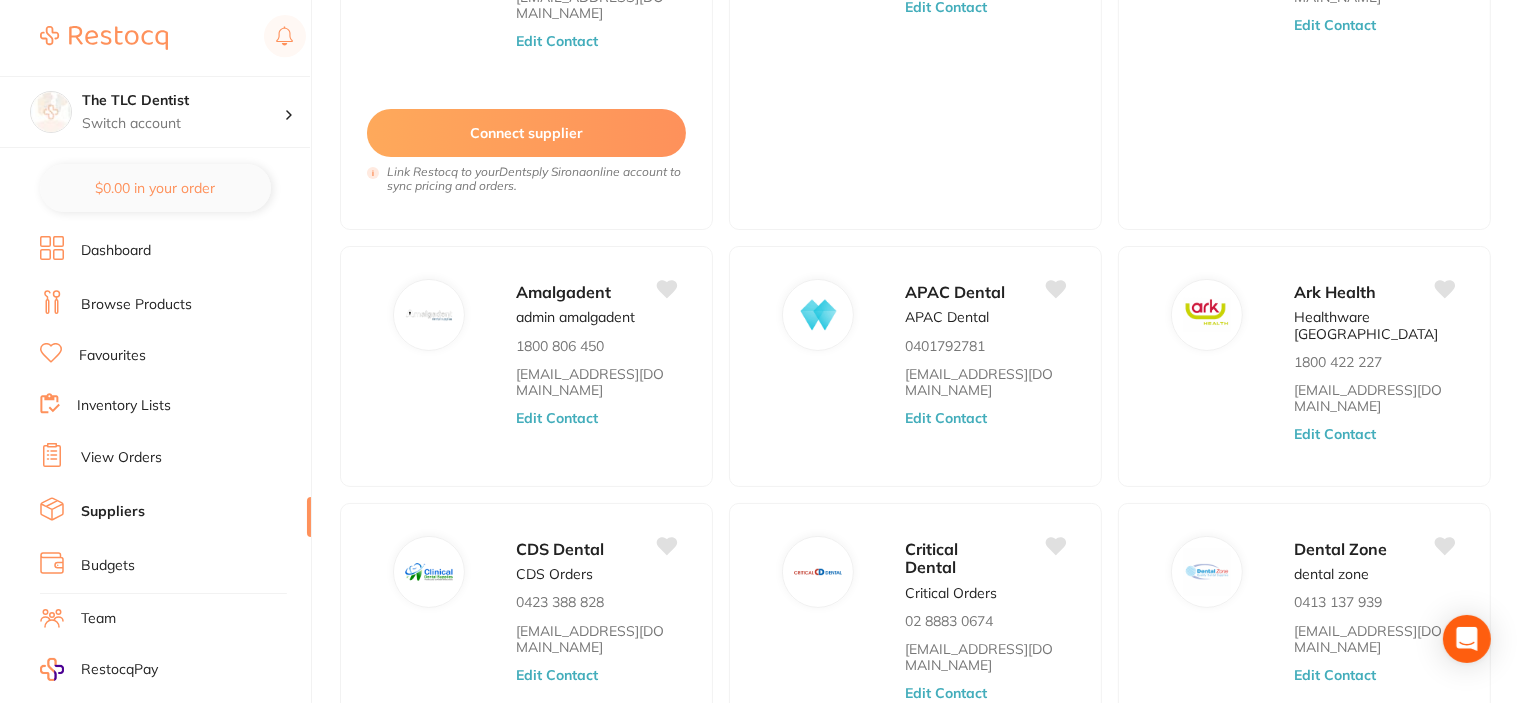 click on "View Orders" at bounding box center [121, 458] 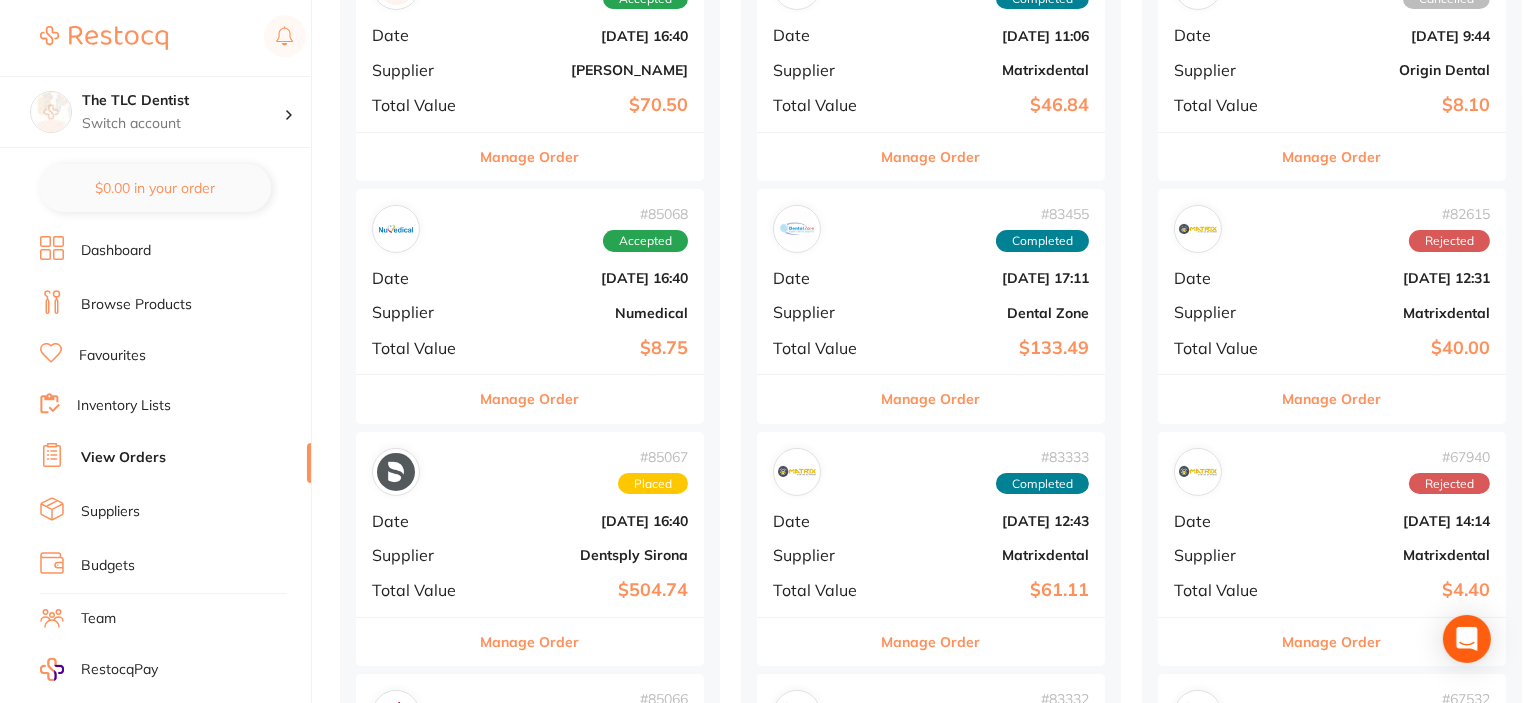 scroll, scrollTop: 0, scrollLeft: 0, axis: both 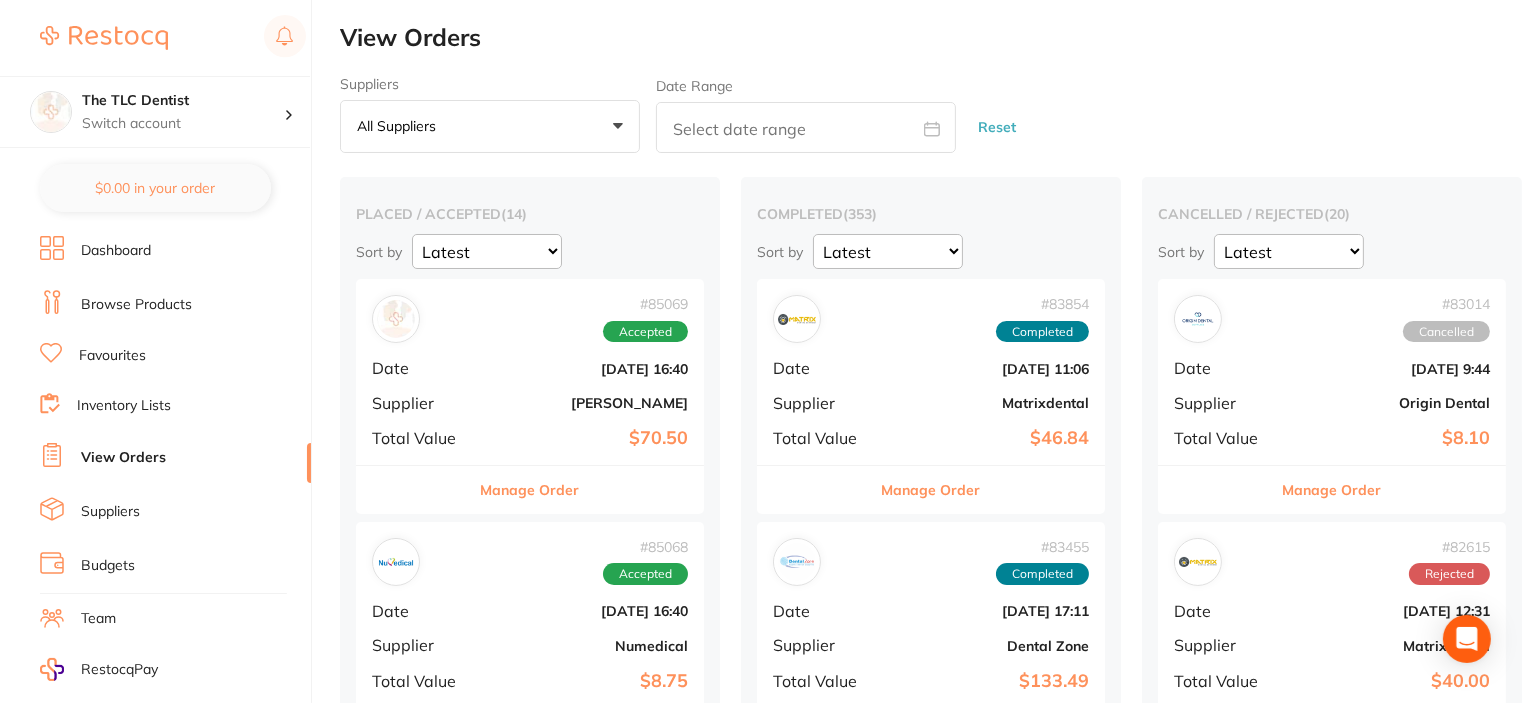 click on "All suppliers +0" at bounding box center (490, 127) 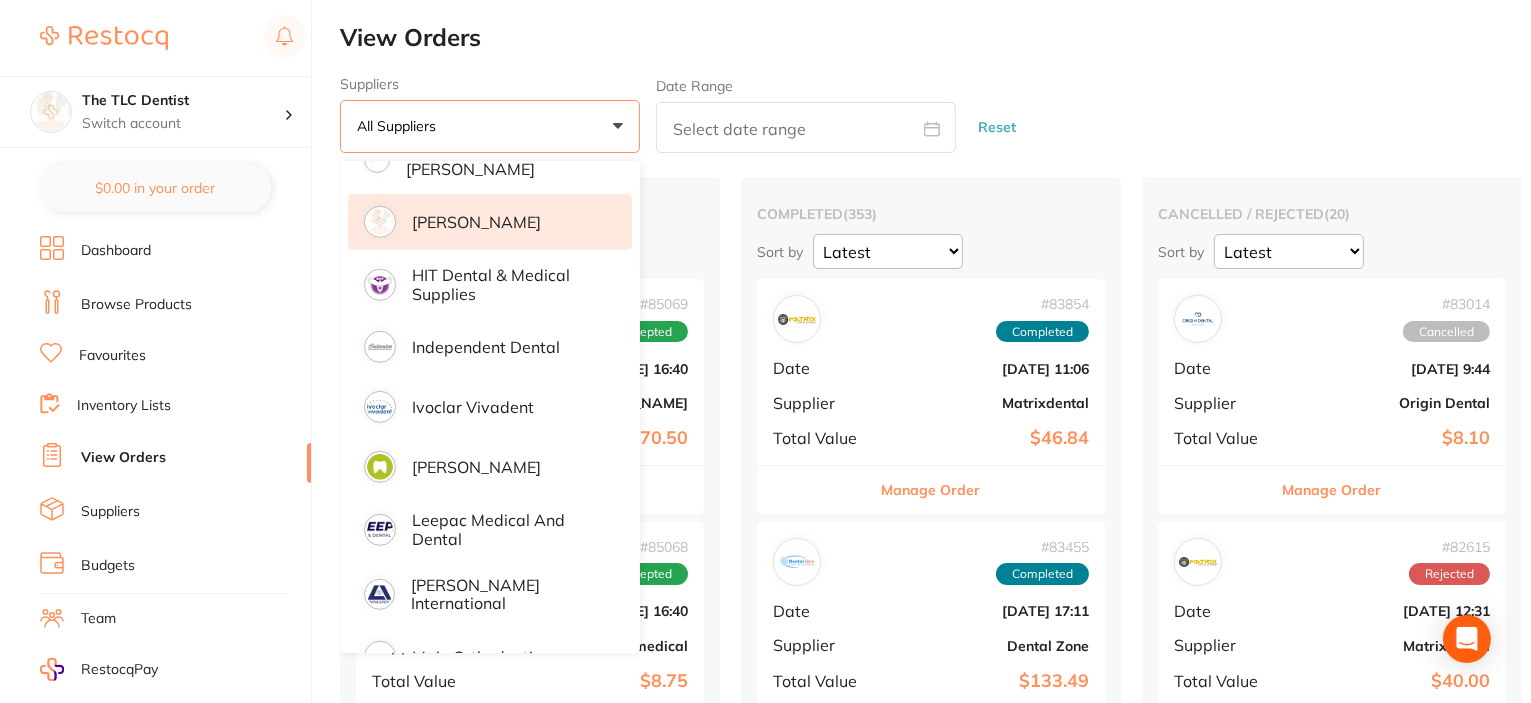 scroll, scrollTop: 1066, scrollLeft: 0, axis: vertical 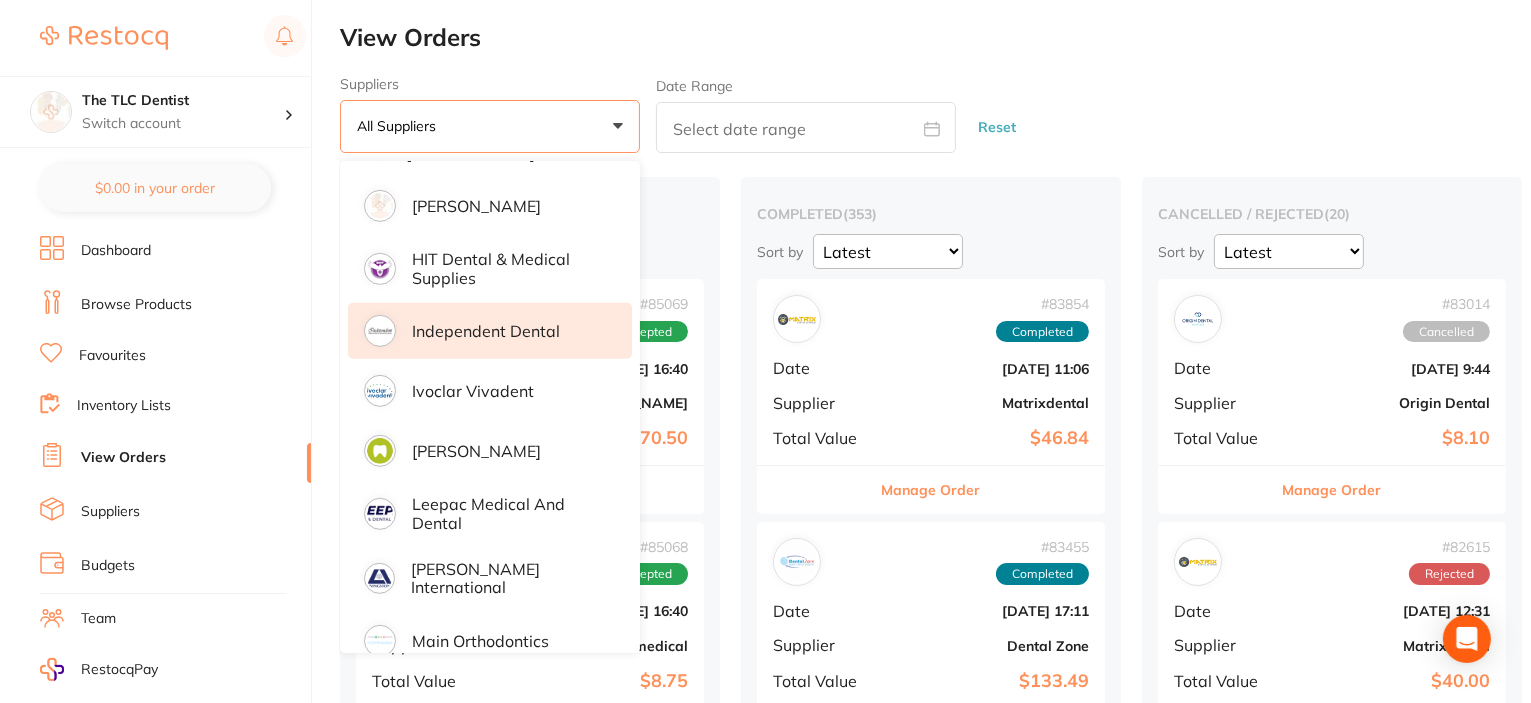 click on "Independent Dental" at bounding box center [486, 331] 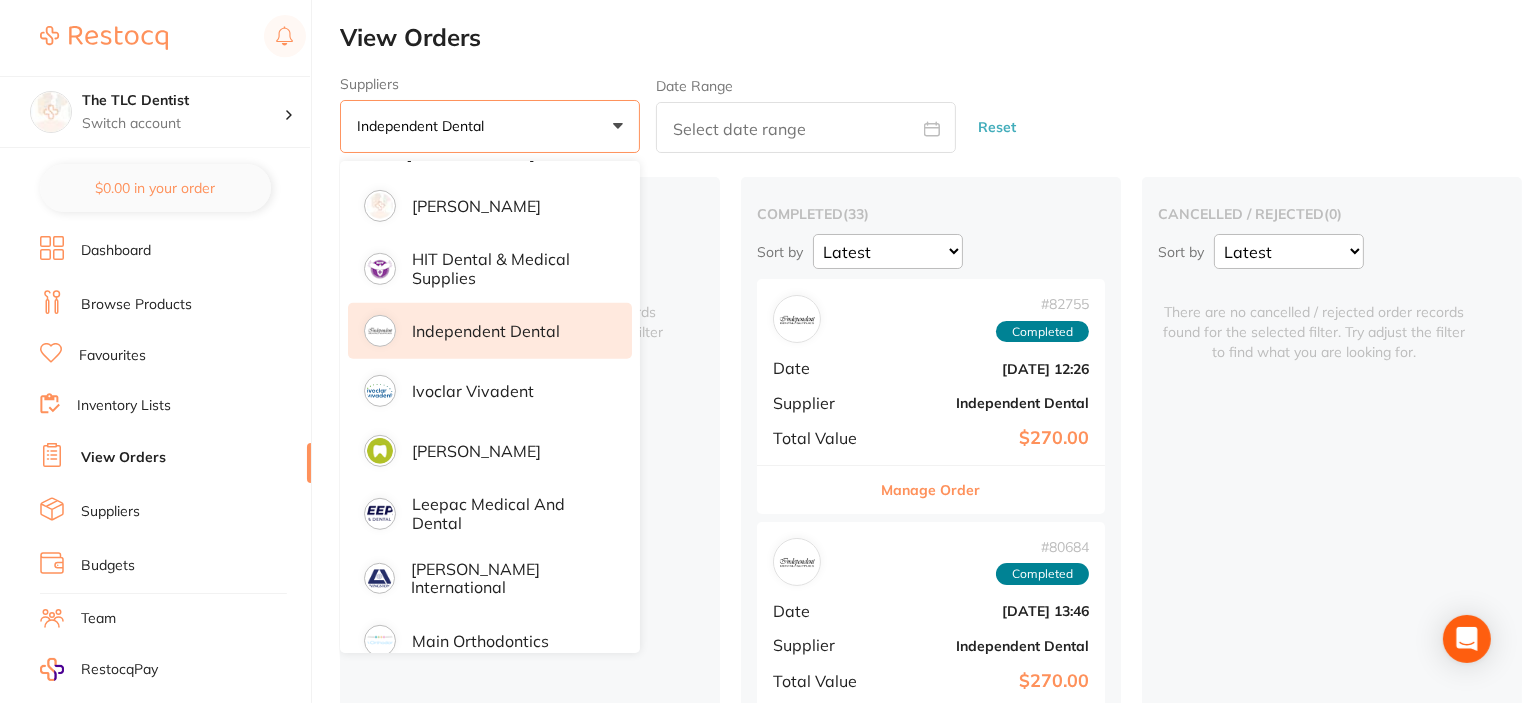 click on "Suppliers Independent Dental +0 All suppliers AB Orthodontics [PERSON_NAME] AHP Dental and Medical Amalgadent APAC Dental Ark Health BioMeDent Pty Ltd CDS Dental Critical Dental DENSOL Dental Practice Supplies Dental Zone Dentsply Sirona Erkodent [PERSON_NAME] Dental Geistlich Healthware [GEOGRAPHIC_DATA] [PERSON_NAME] [PERSON_NAME] HIT Dental & Medical Supplies Independent Dental Ivoclar Vivadent [PERSON_NAME] Leepac Medical and Dental [PERSON_NAME] International Main Orthodontics Matrixdental Mayfair Dental Supplies MDS Dental Megagen Implant Numedical Orien dental Origin Dental Ozdent Quovo Raypurt Dental RiDental [PERSON_NAME] dental Solventum Southern Dental Pty Ltd Straumann VP Dental & Medical Supplies Date Range     Reset" at bounding box center (935, 115) 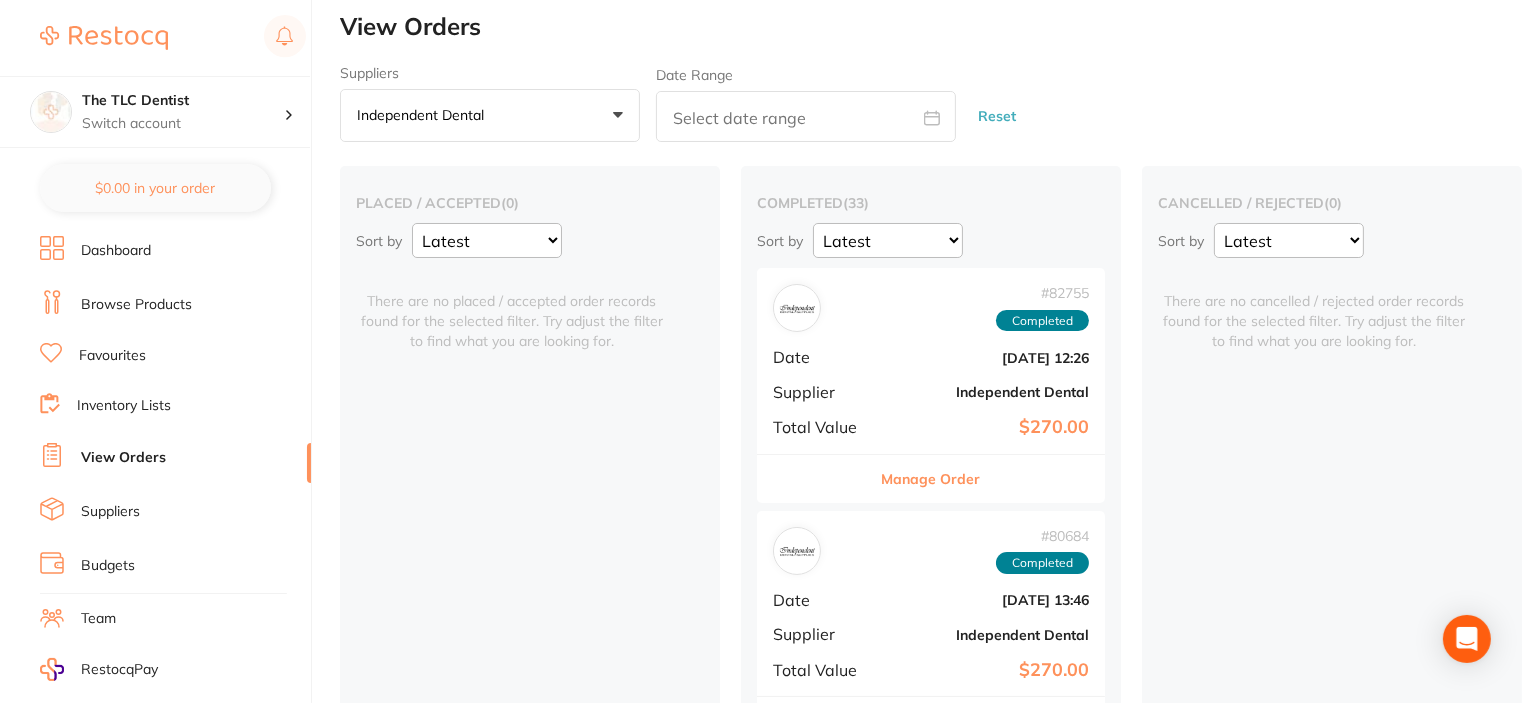scroll, scrollTop: 0, scrollLeft: 0, axis: both 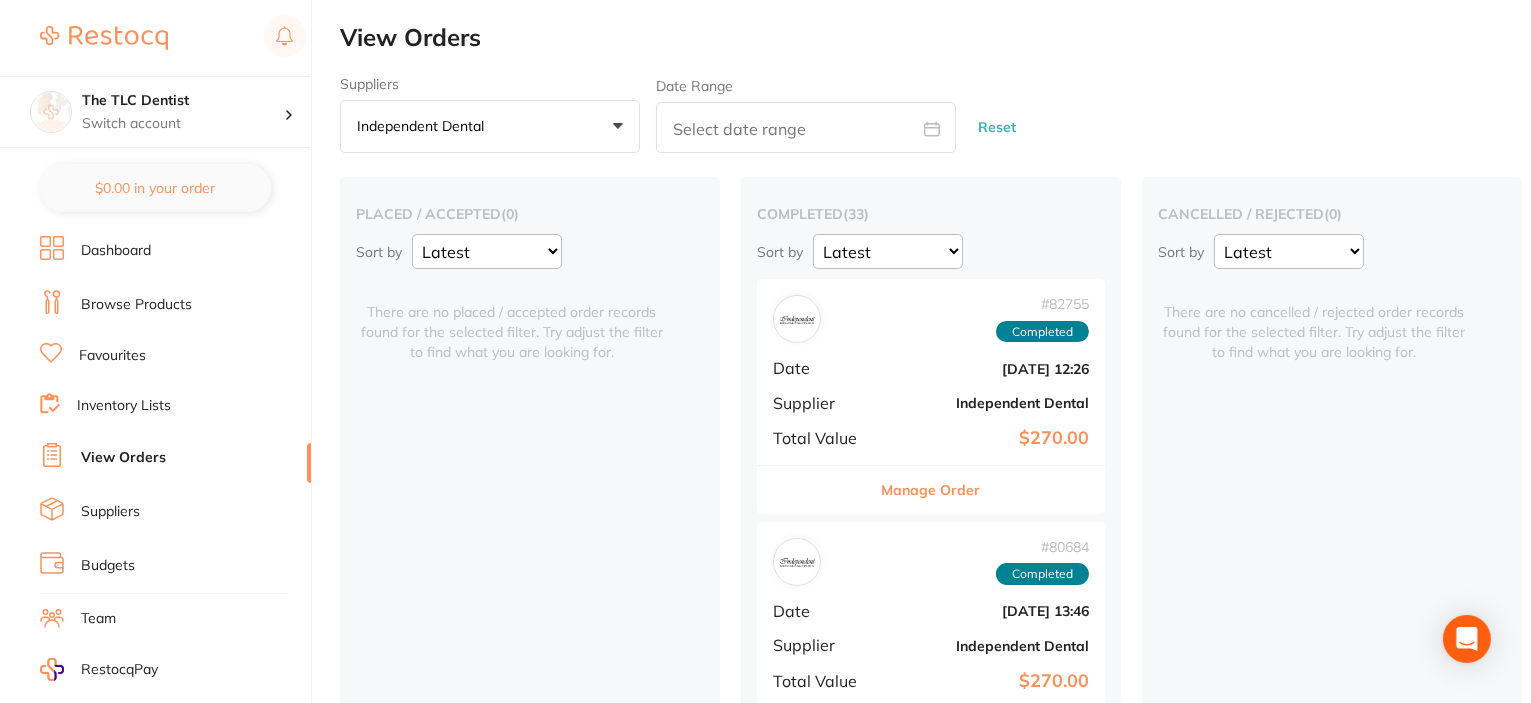 click on "Latest Notification" at bounding box center (487, 251) 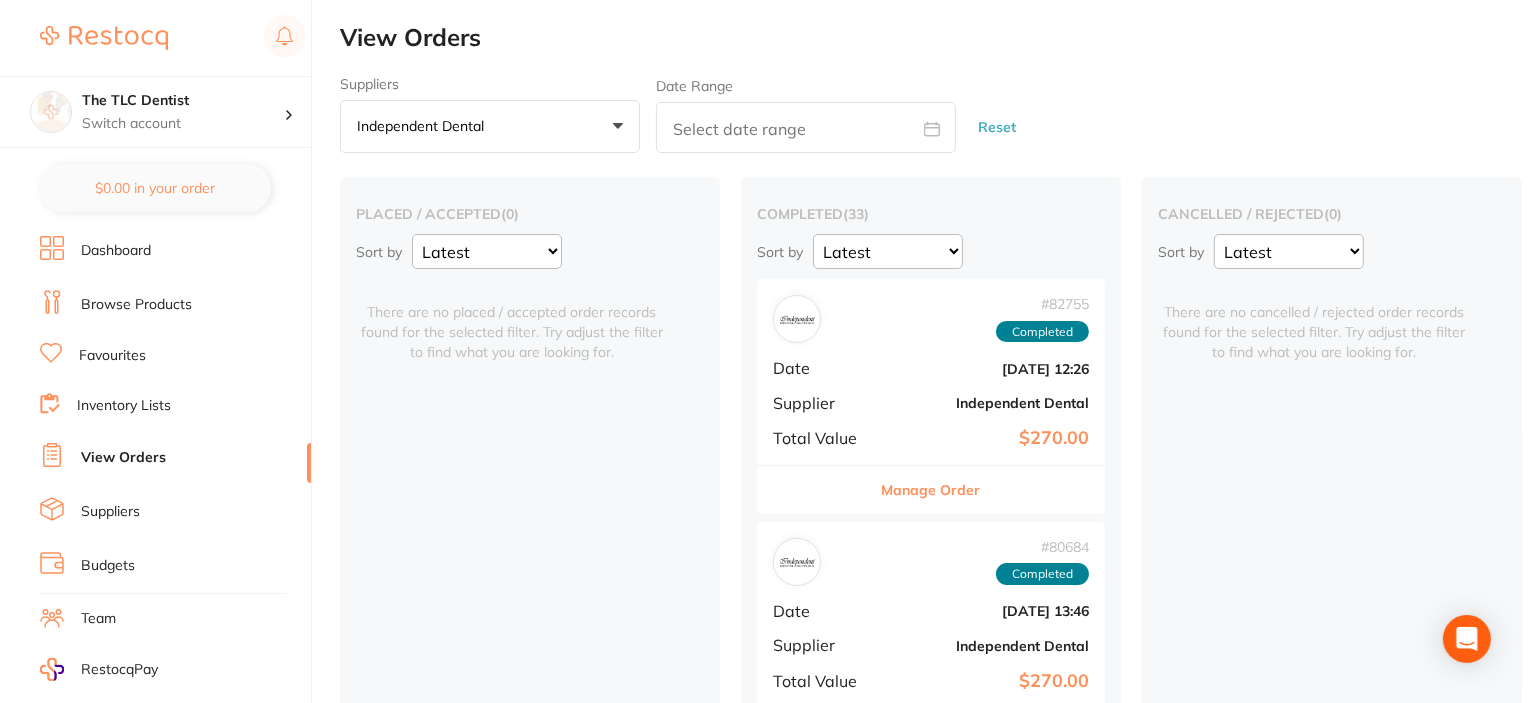 click on "Sort by Latest Notification" at bounding box center (1332, 251) 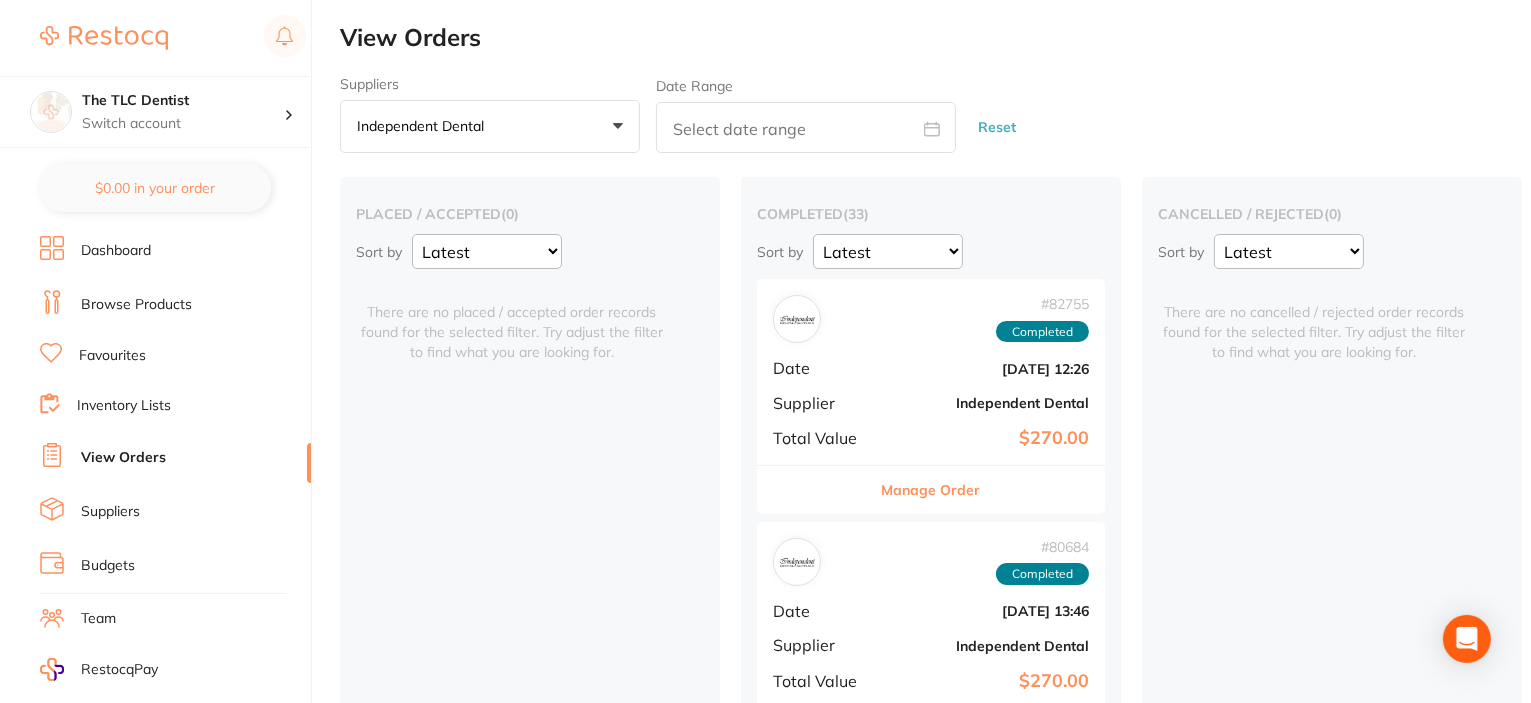click on "Latest Notification" at bounding box center (487, 251) 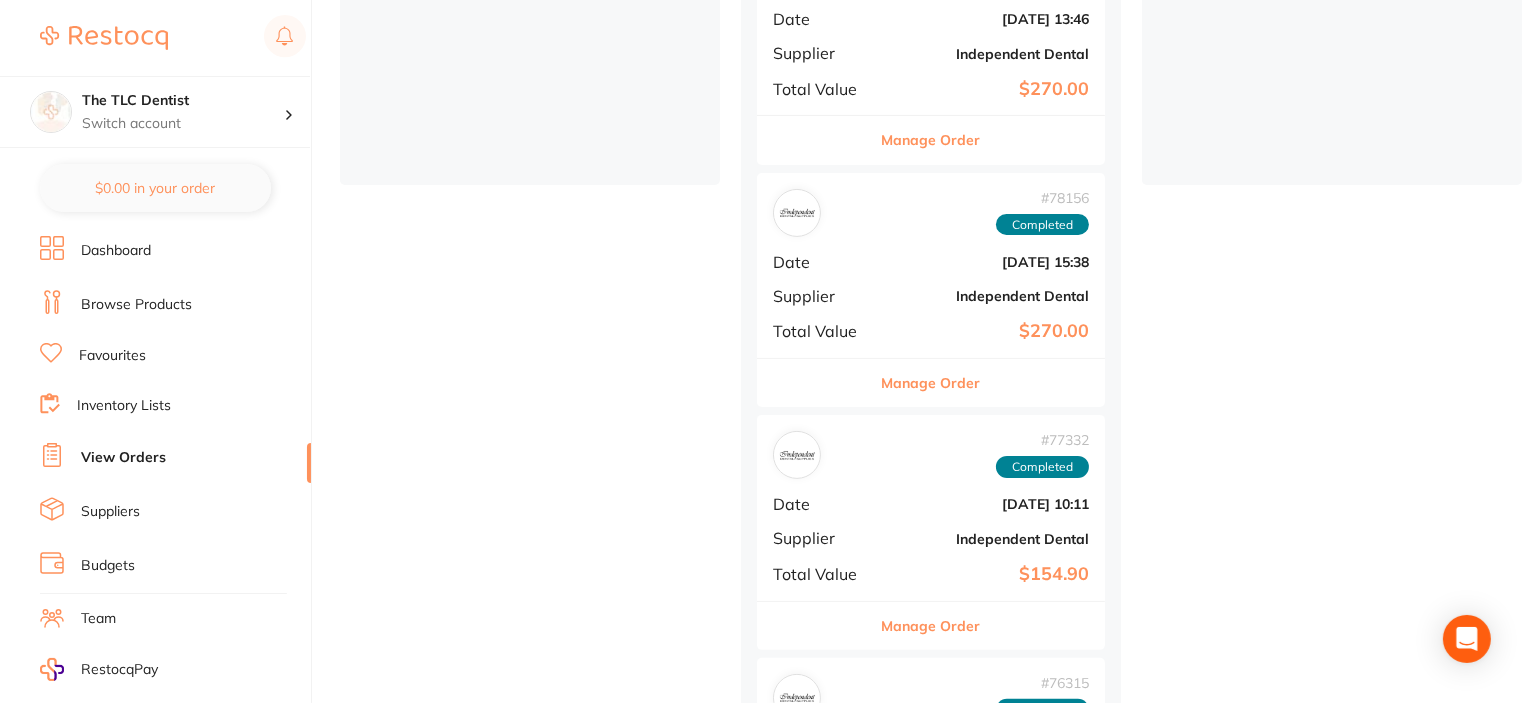 scroll, scrollTop: 666, scrollLeft: 0, axis: vertical 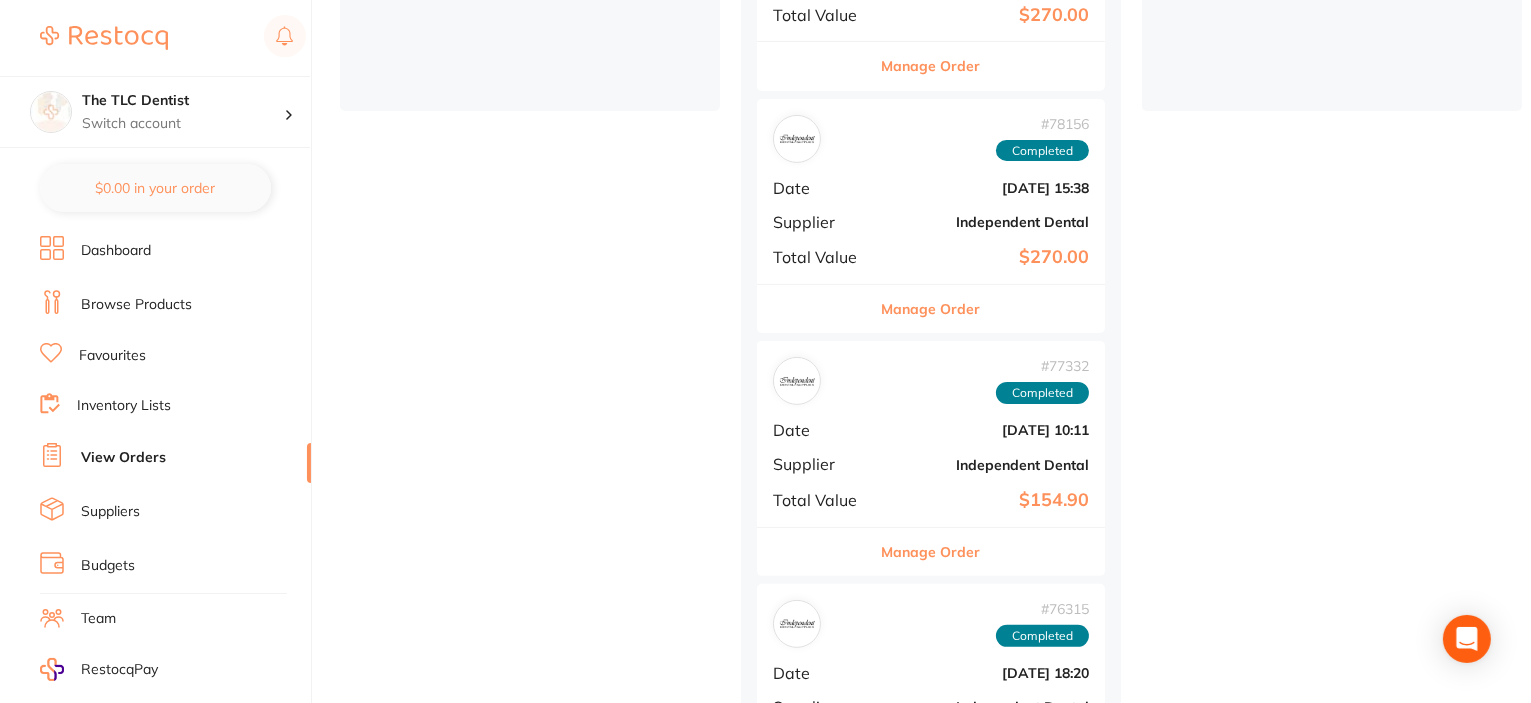 click on "# 78156 Completed Date [DATE] 15:38 Supplier Independent Dental Total Value $270.00" at bounding box center (931, 191) 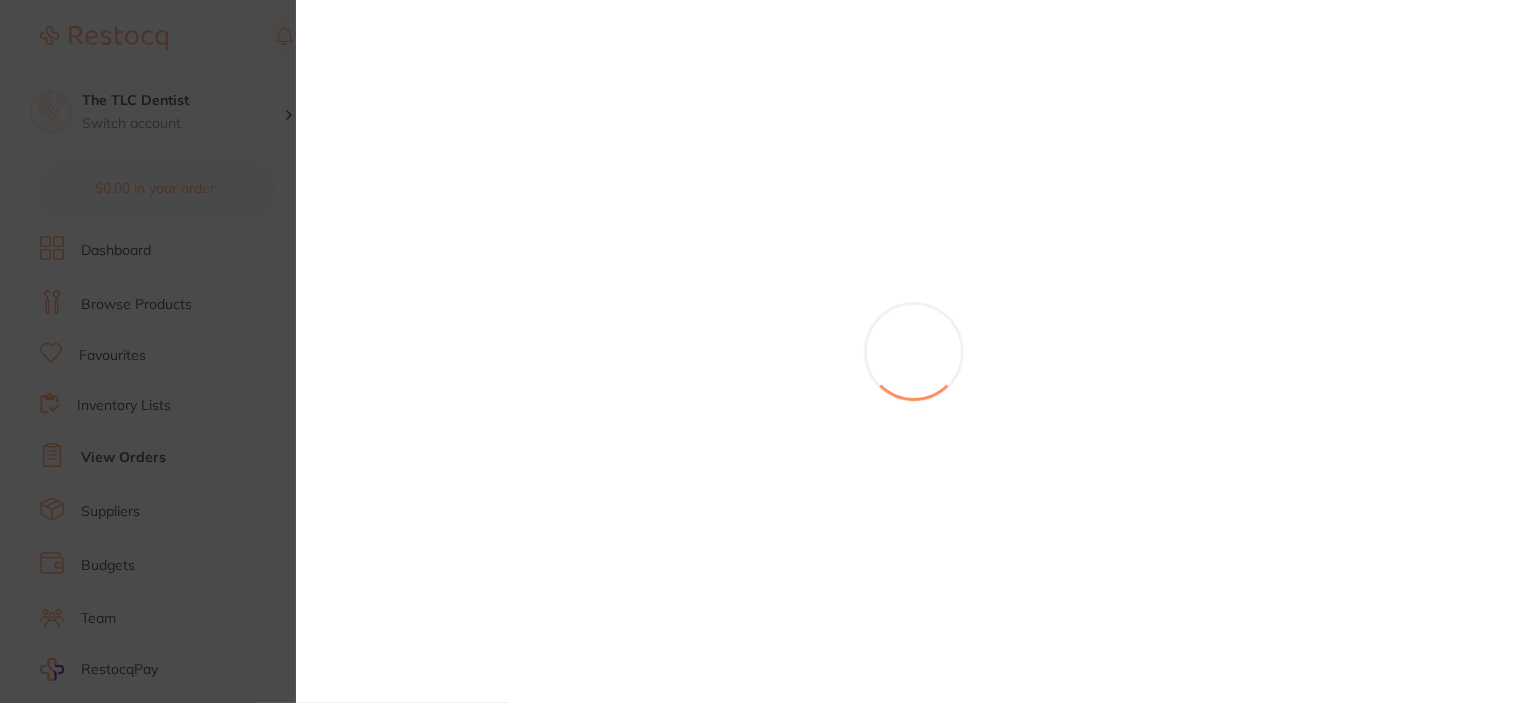 click at bounding box center (765, 351) 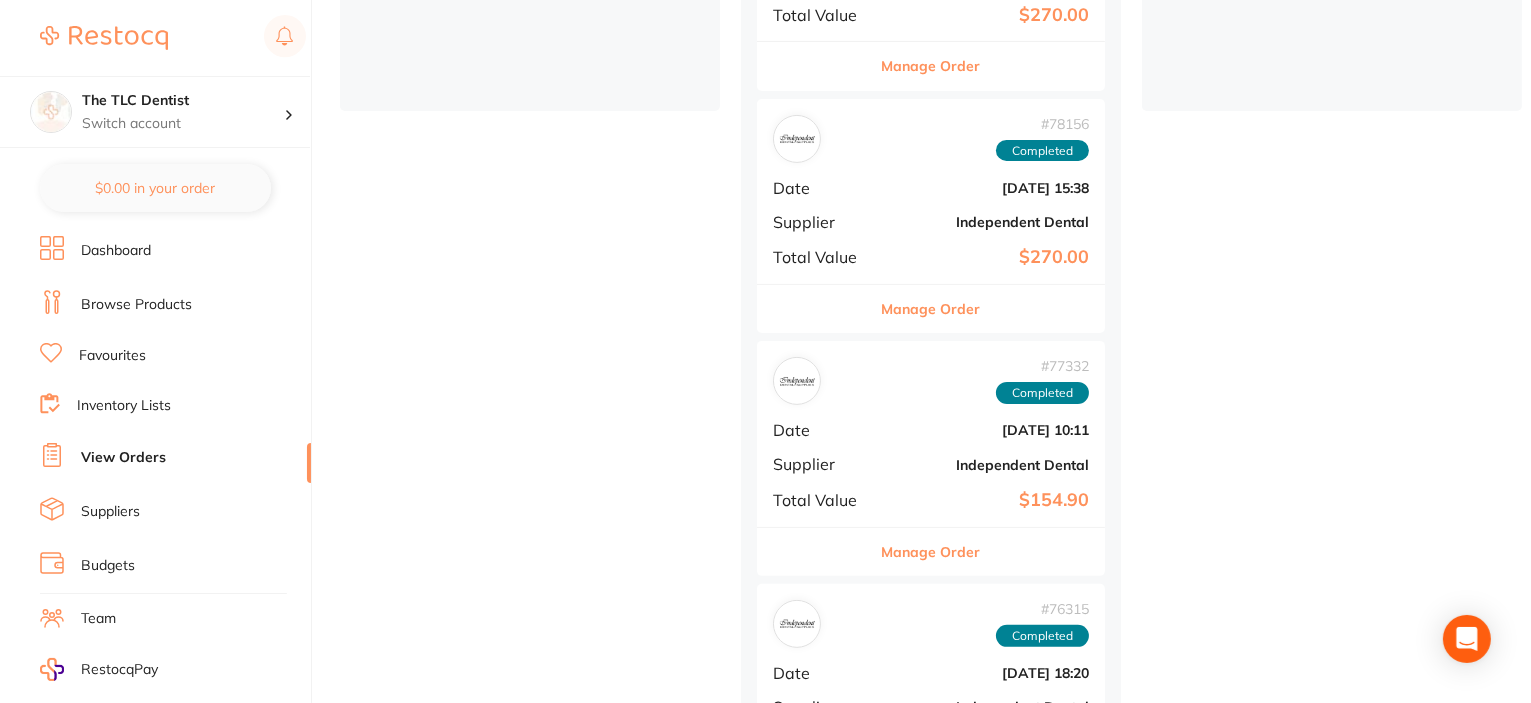 click on "Manage Order" at bounding box center (931, 309) 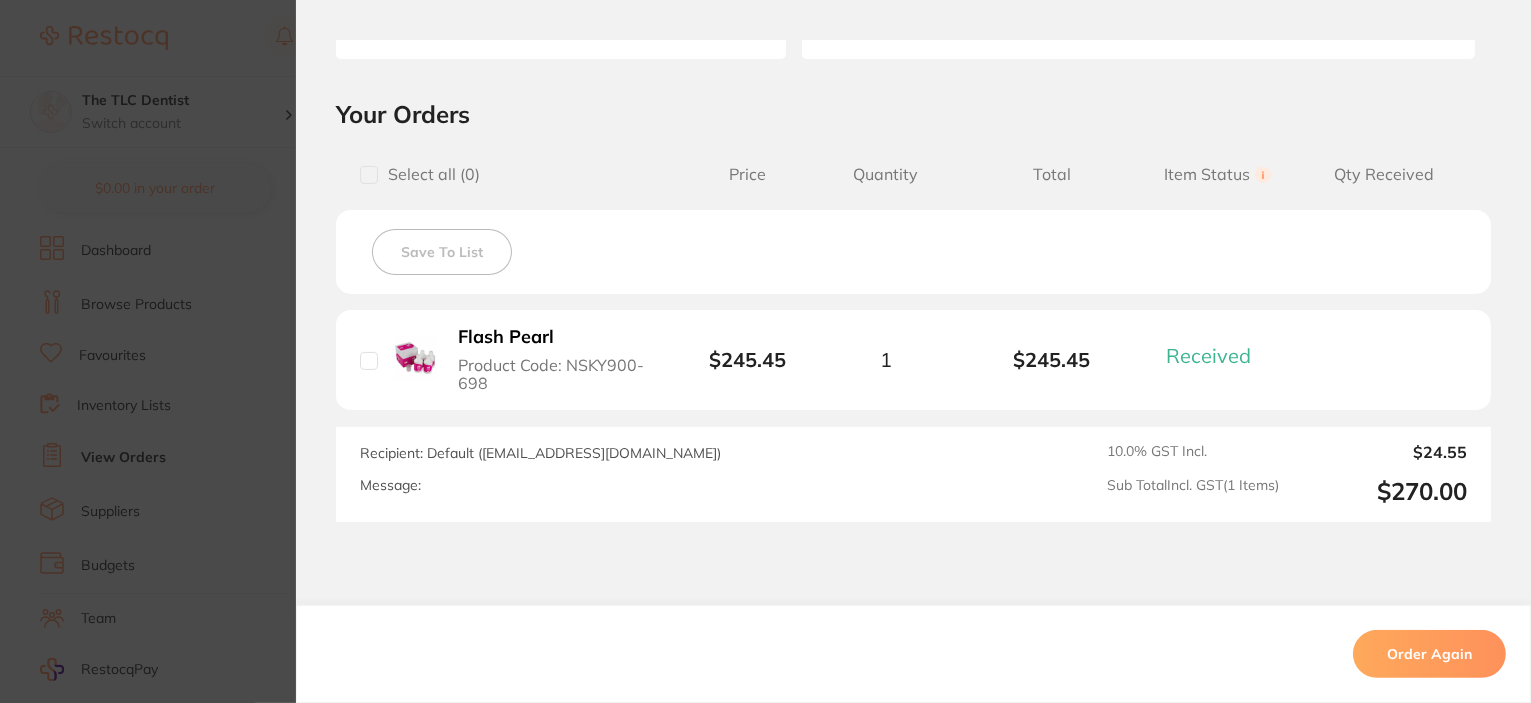 scroll, scrollTop: 400, scrollLeft: 0, axis: vertical 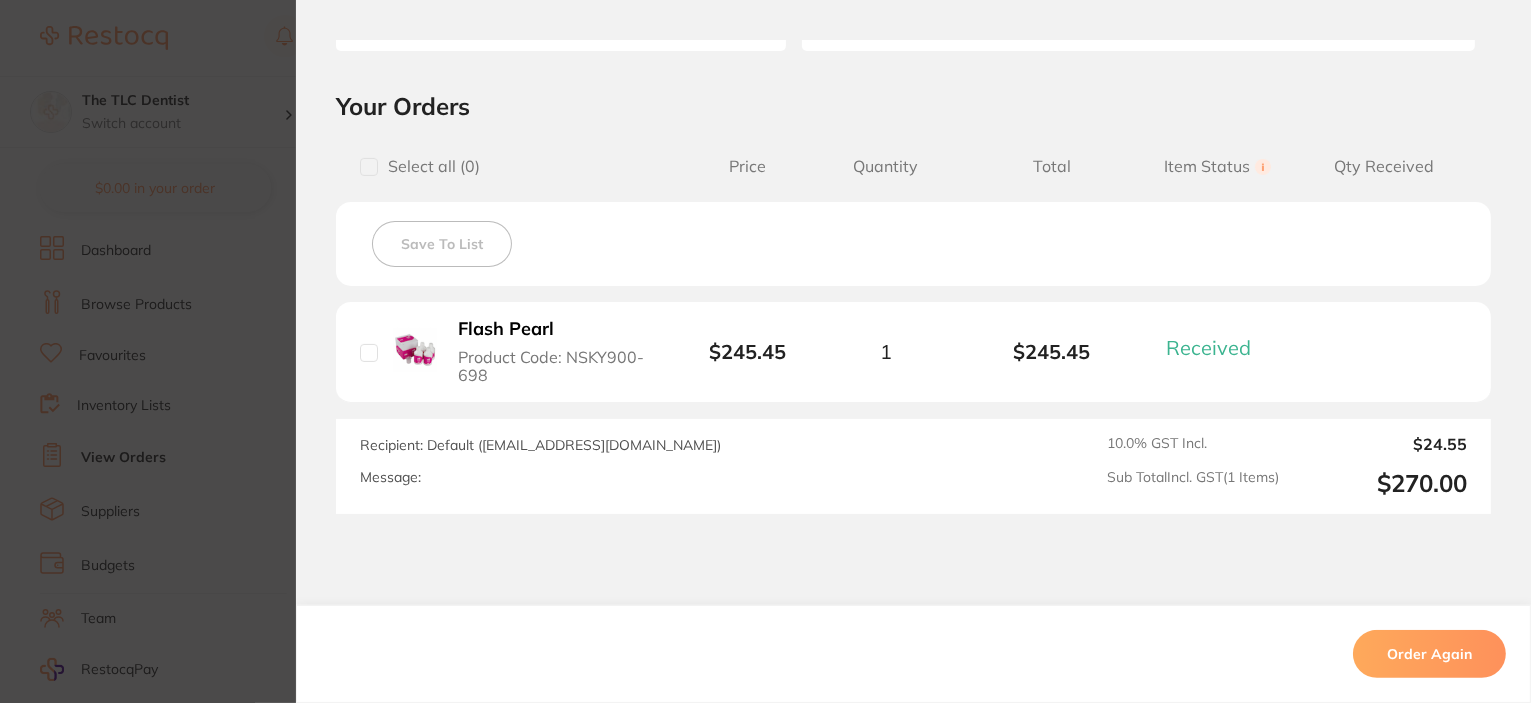 click at bounding box center [369, 353] 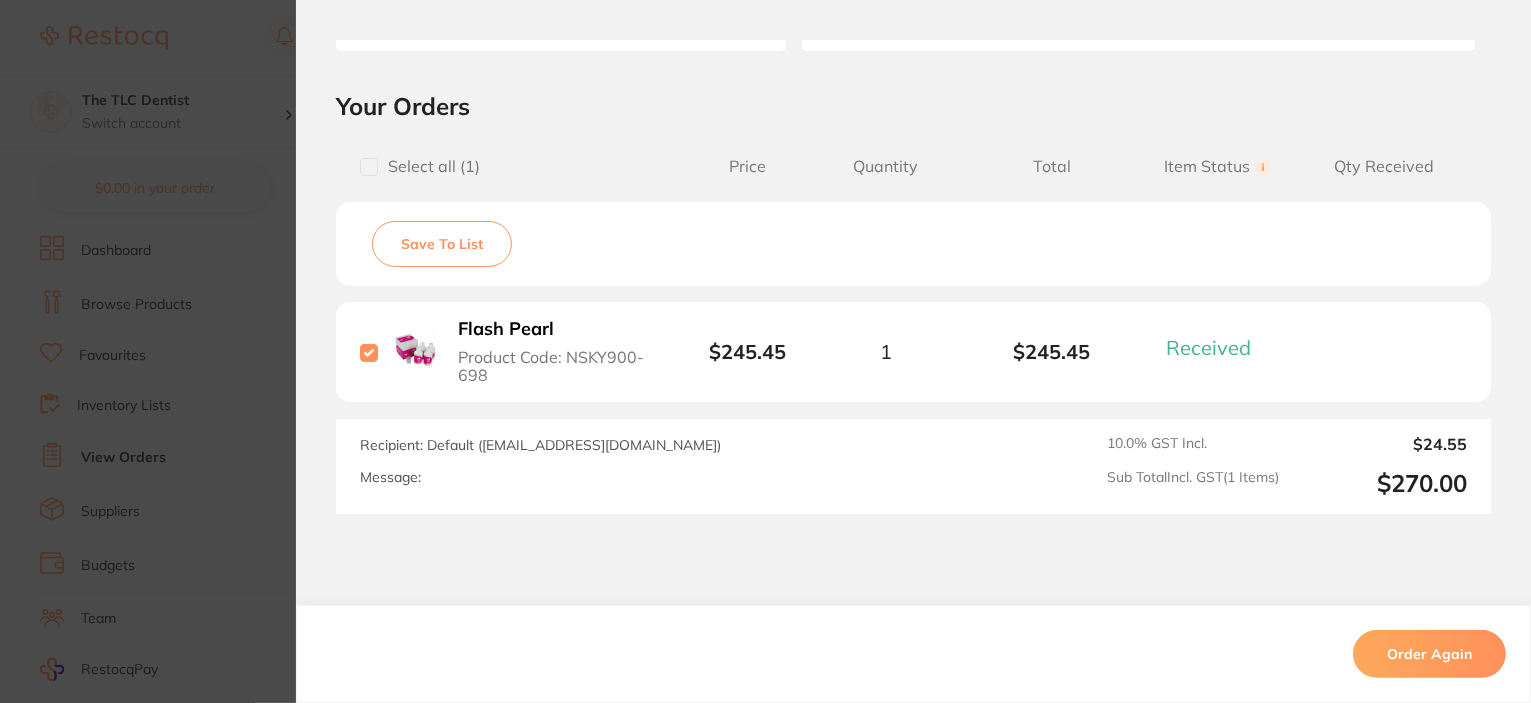 click at bounding box center [369, 353] 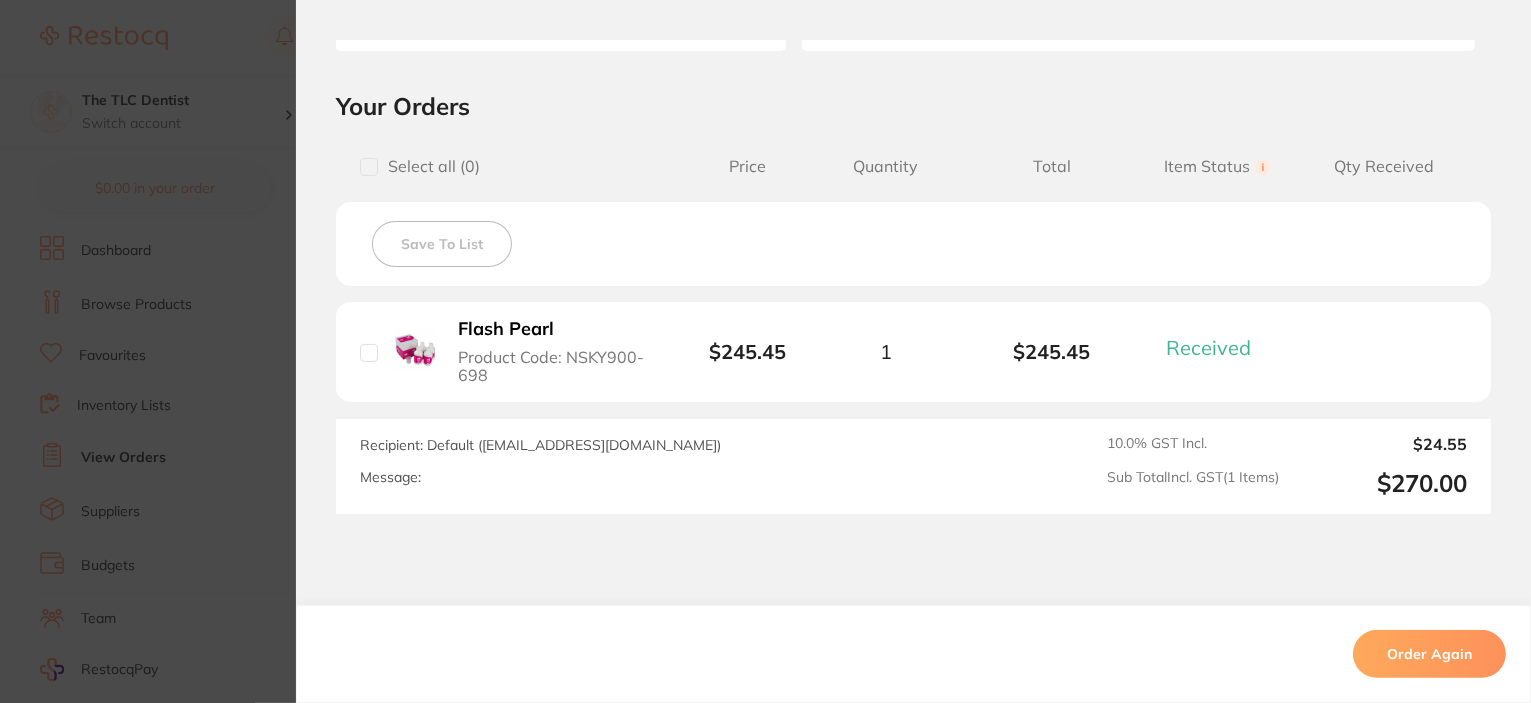 scroll, scrollTop: 933, scrollLeft: 0, axis: vertical 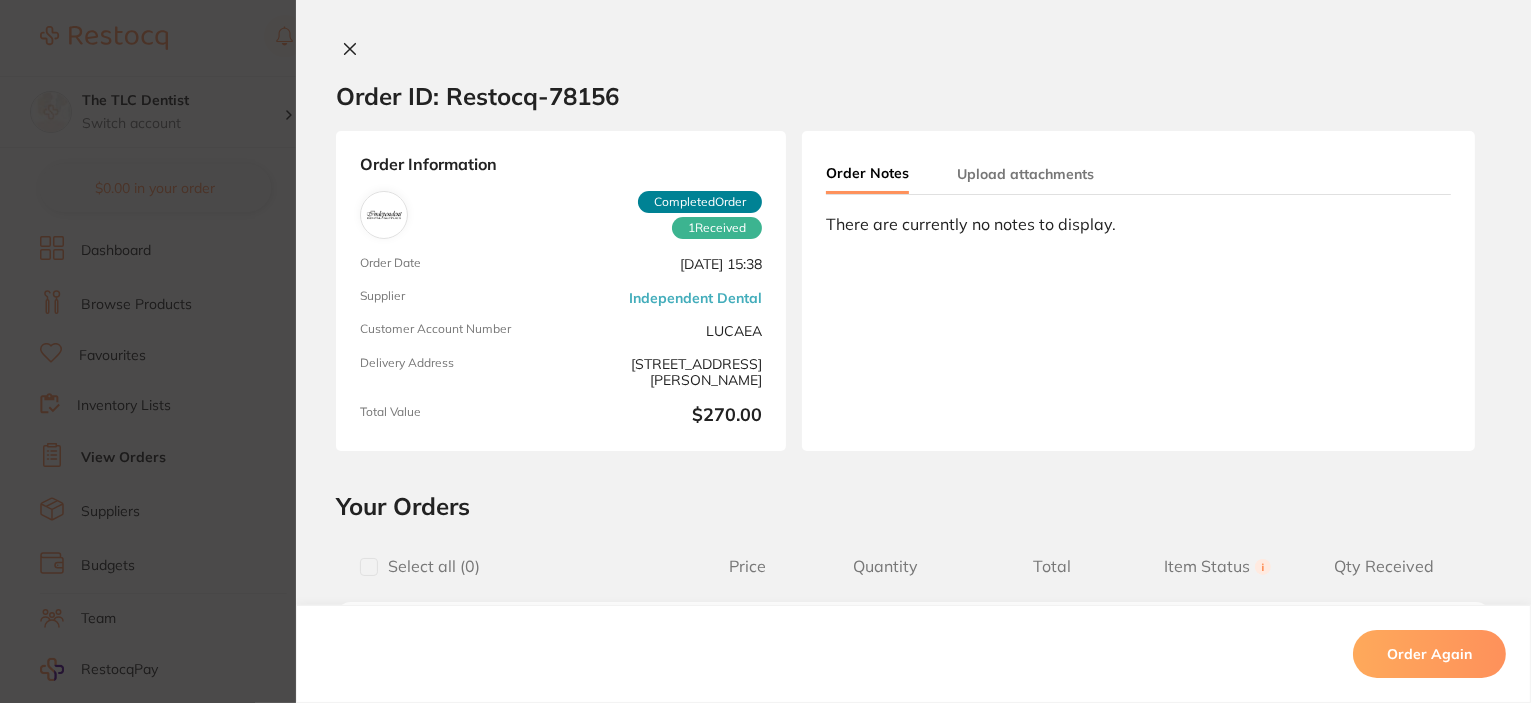 click 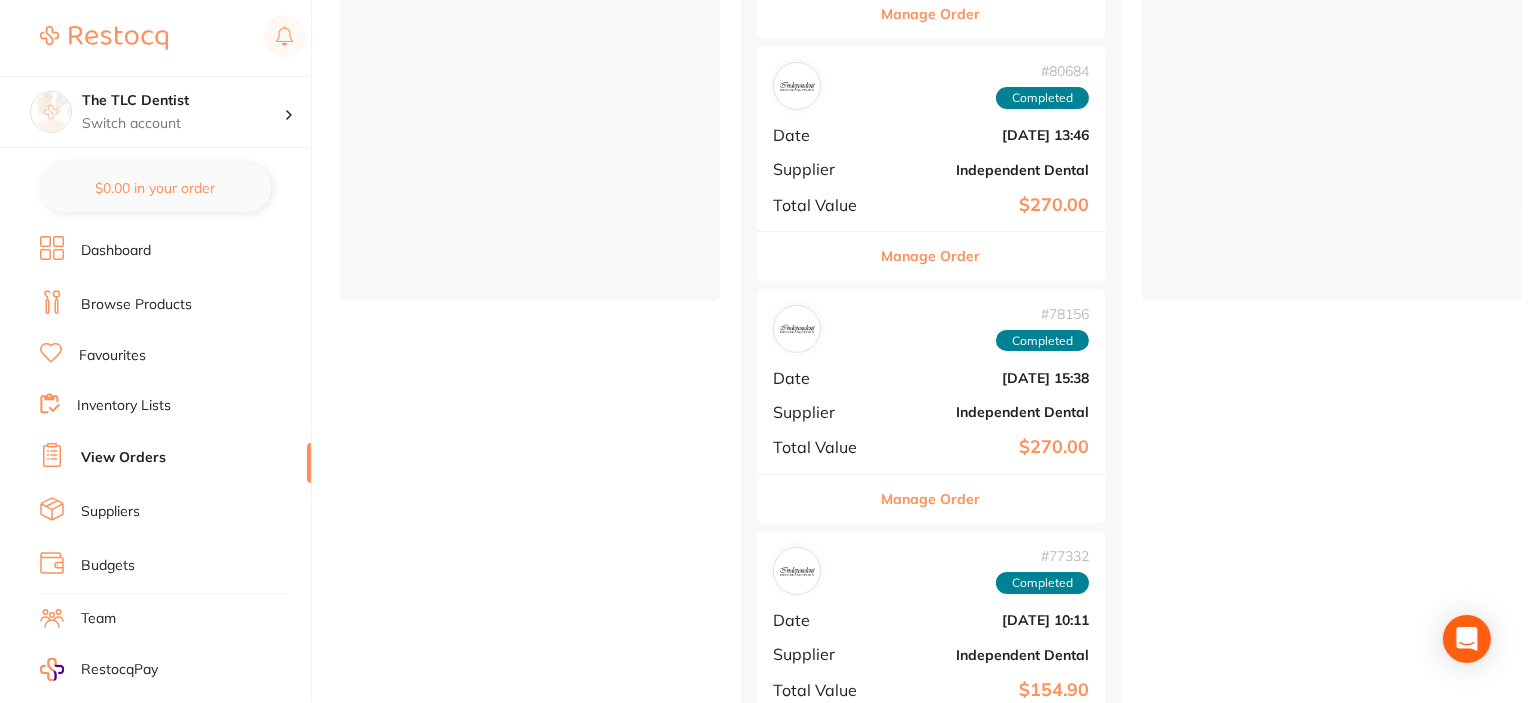 scroll, scrollTop: 466, scrollLeft: 0, axis: vertical 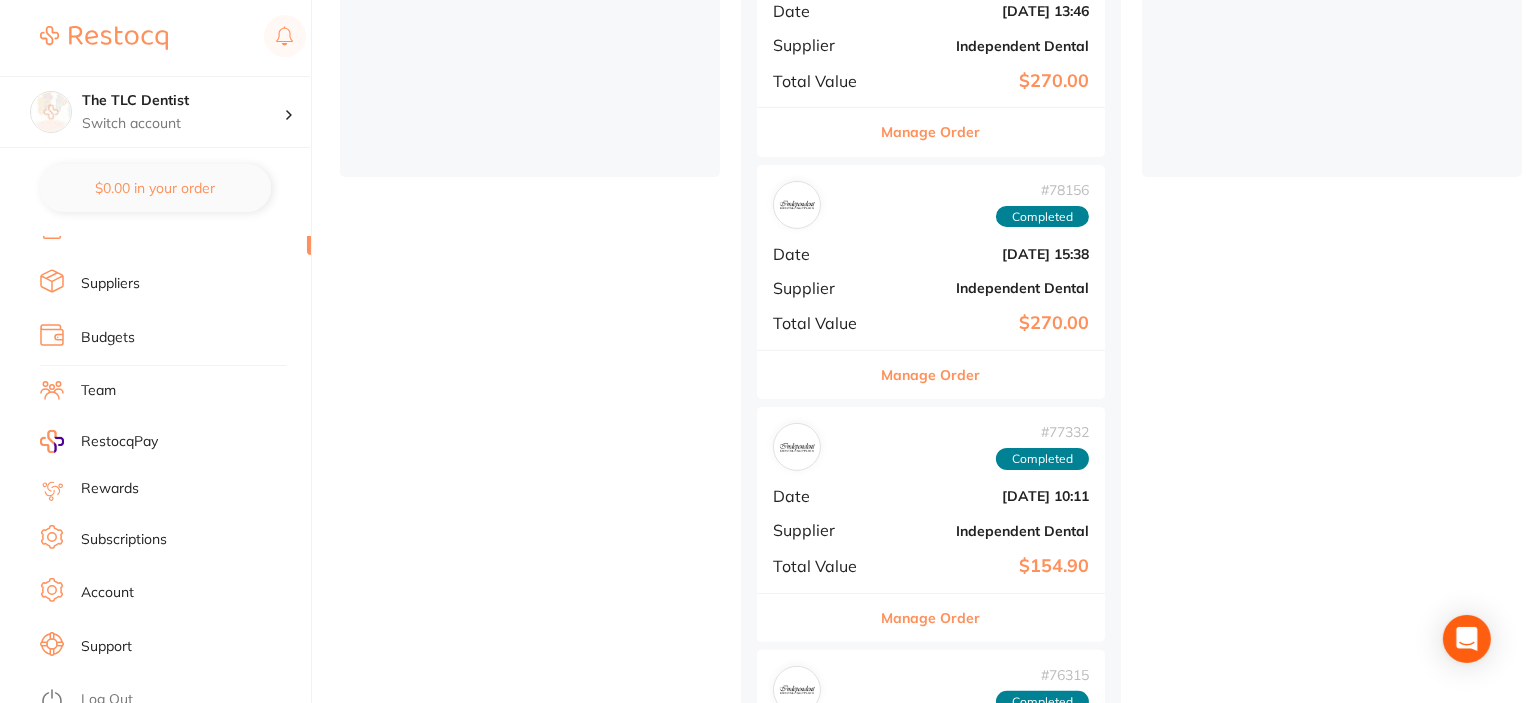 click on "Account" at bounding box center [107, 593] 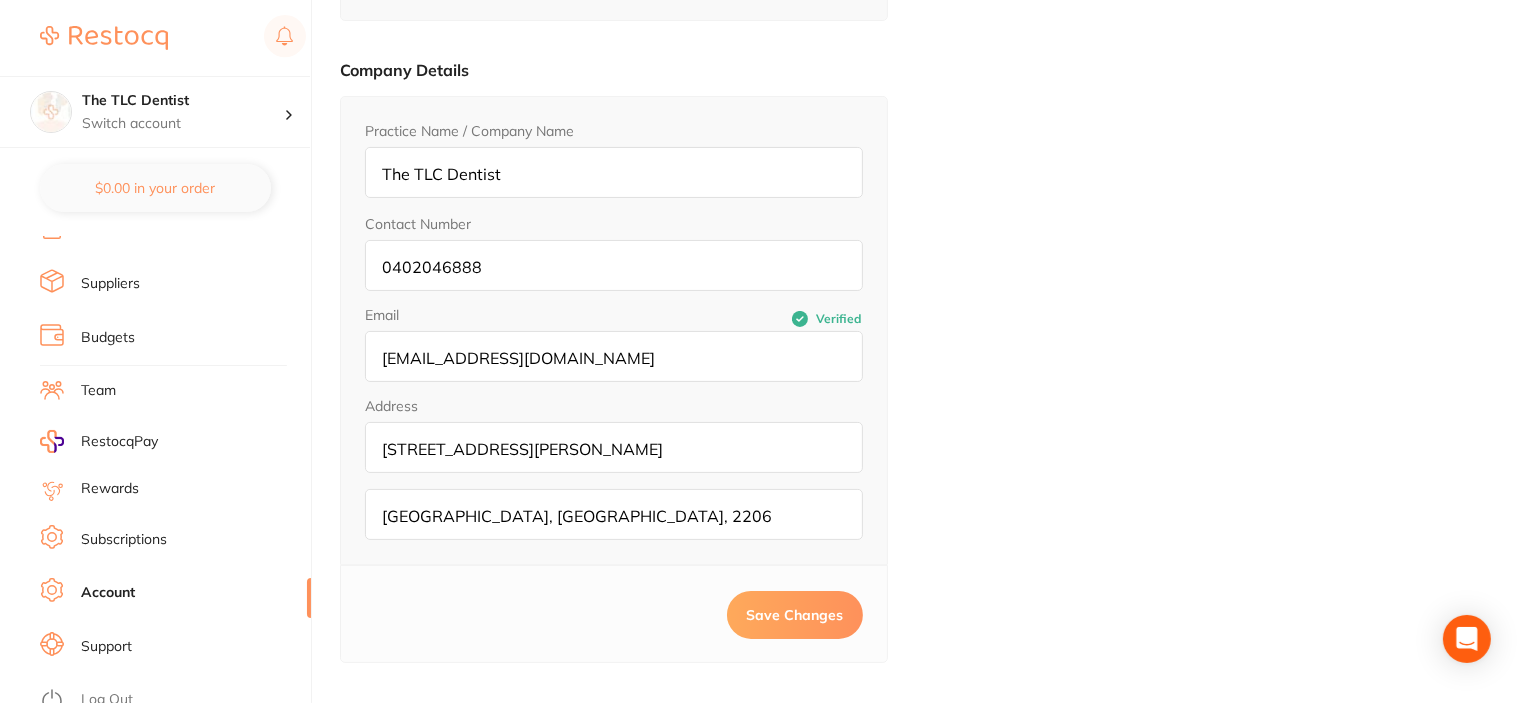 scroll, scrollTop: 0, scrollLeft: 0, axis: both 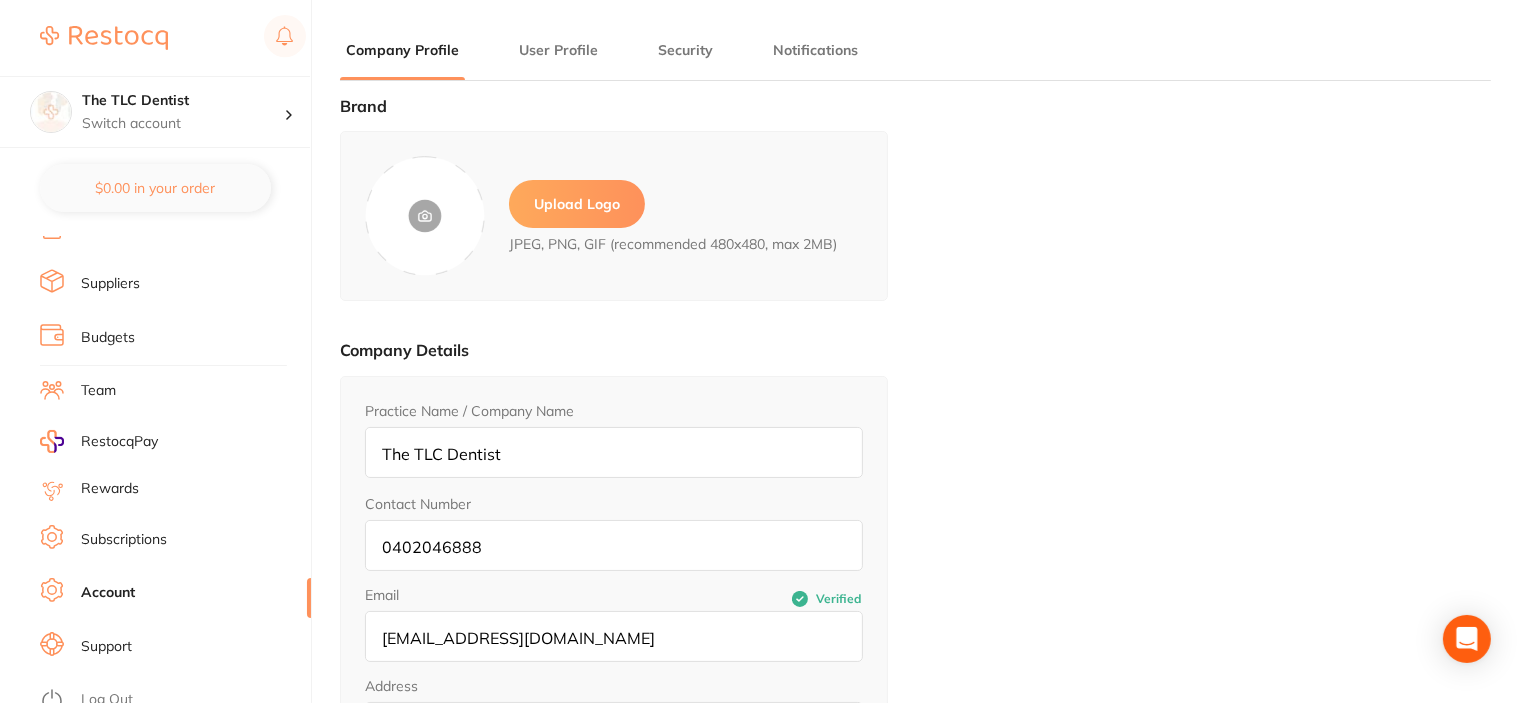 type on "[PERSON_NAME]" 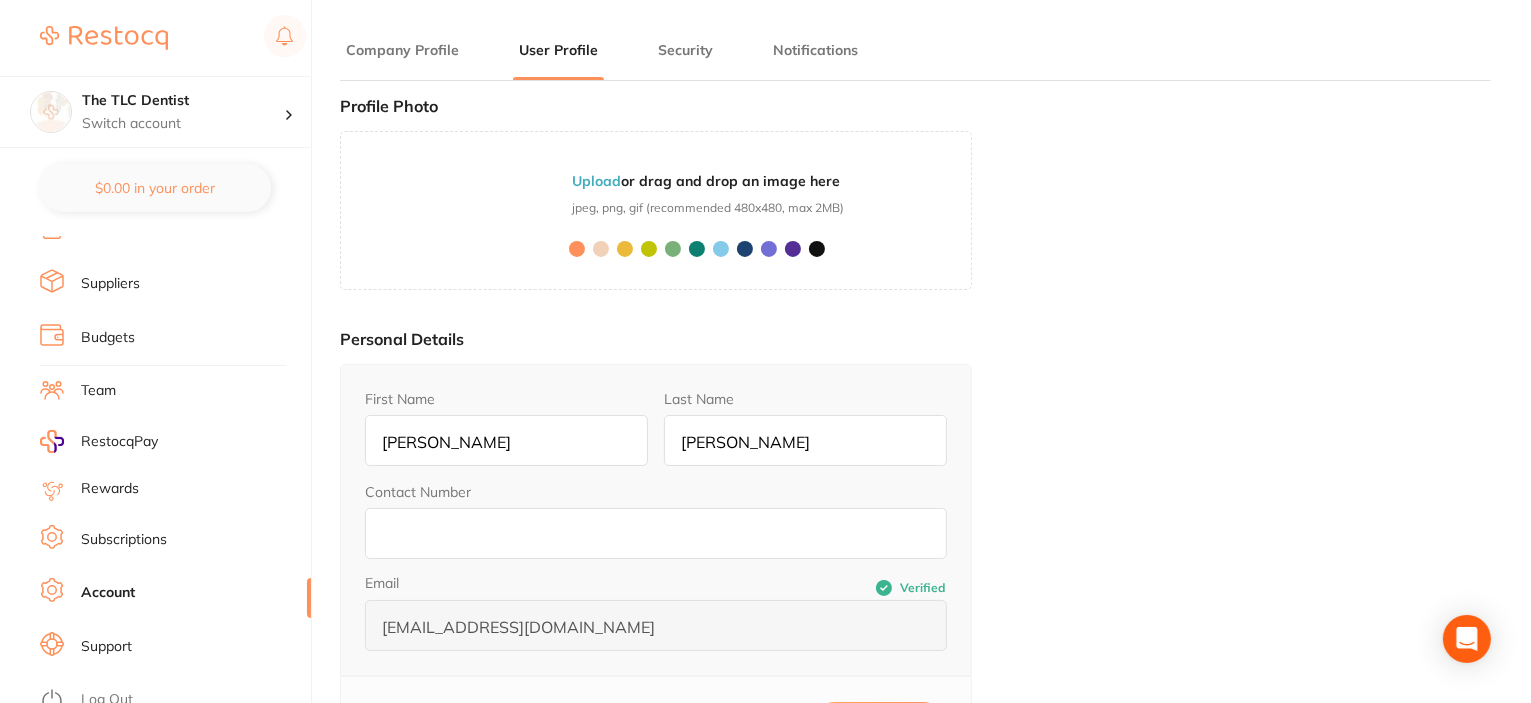 click on "Security" at bounding box center (685, 50) 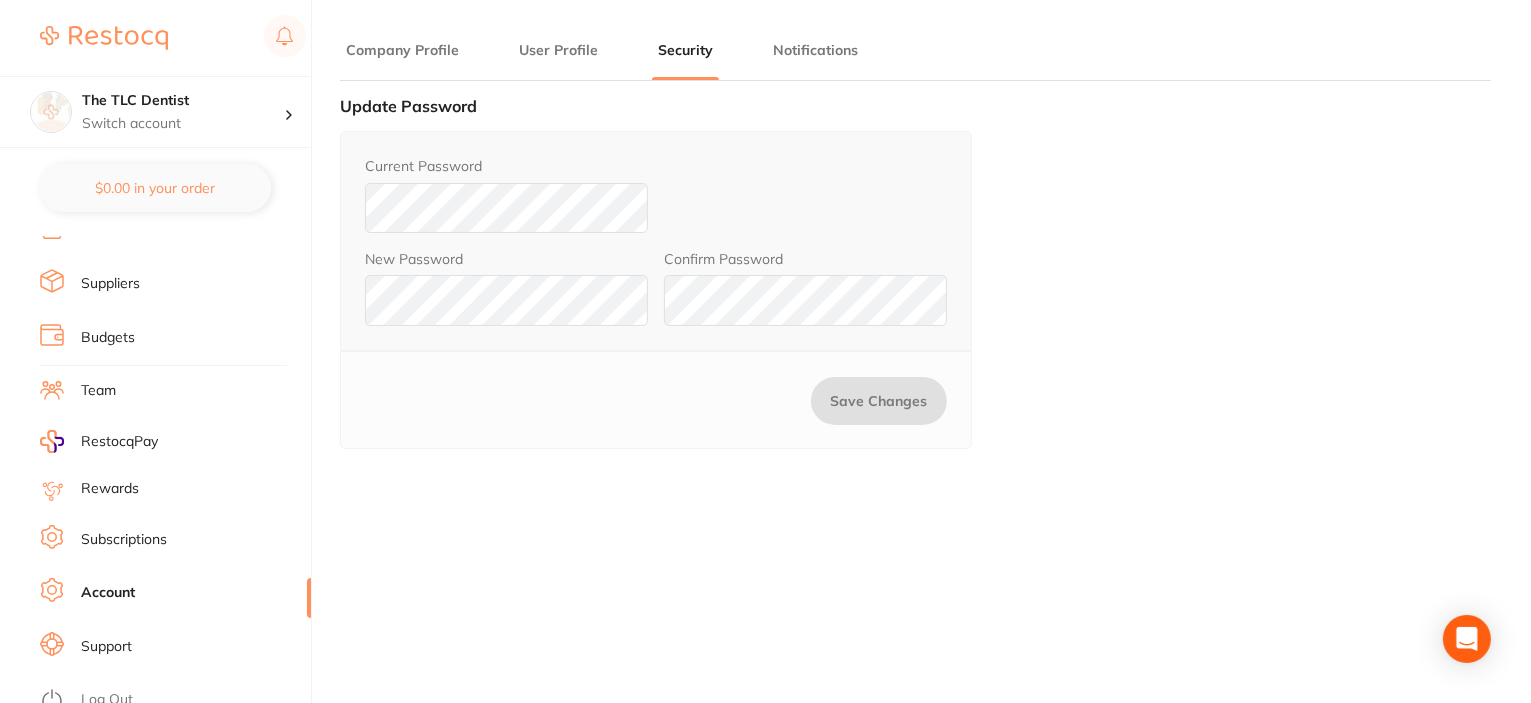 click on "Suppliers" at bounding box center [175, 284] 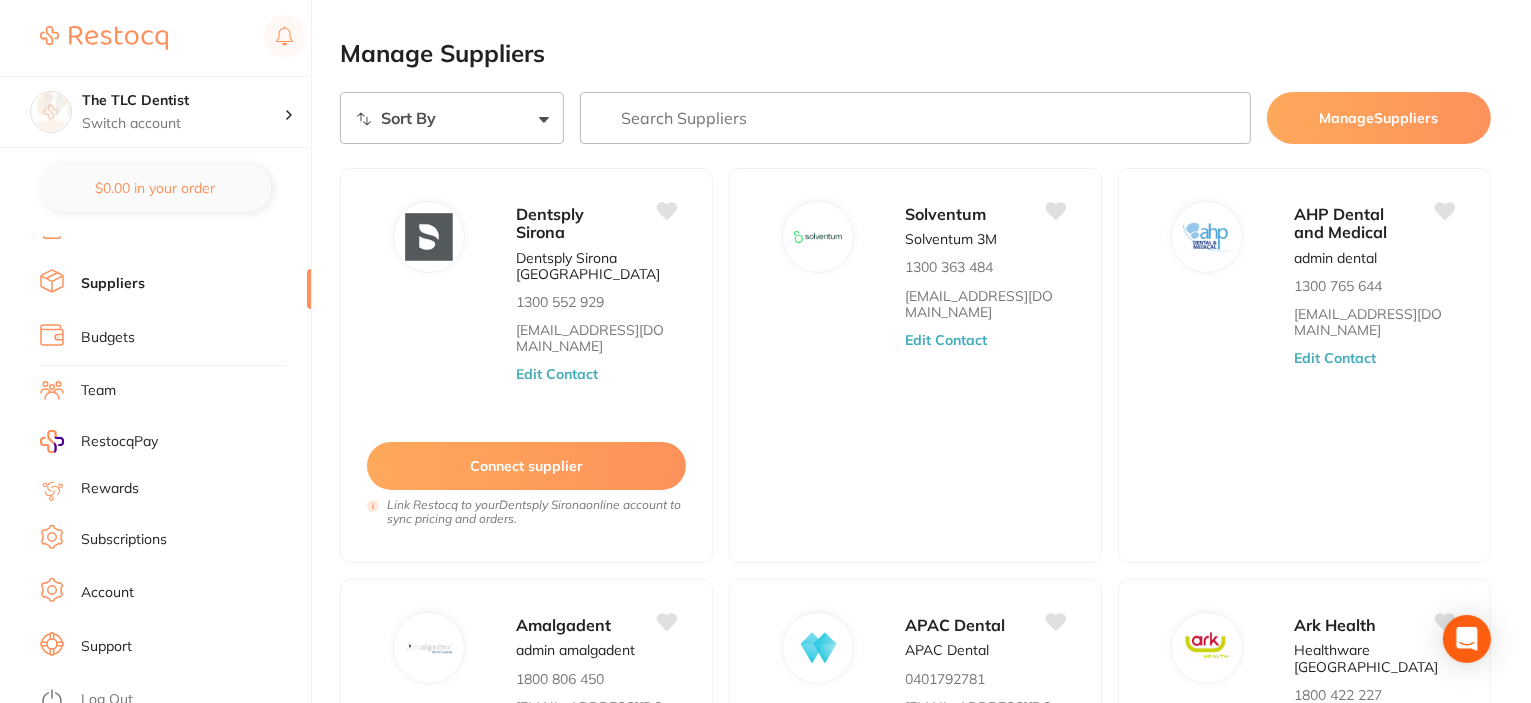 click at bounding box center (915, 118) 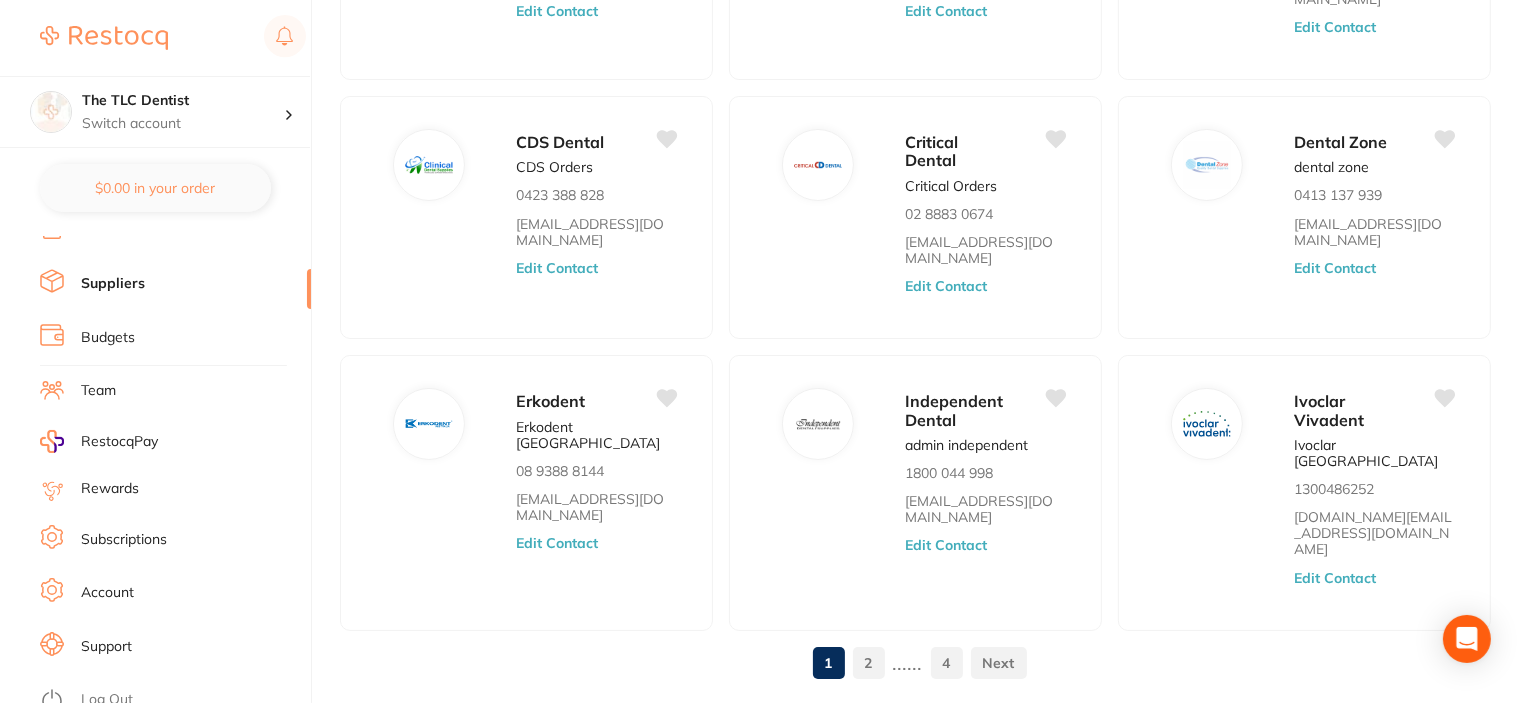 scroll, scrollTop: 753, scrollLeft: 0, axis: vertical 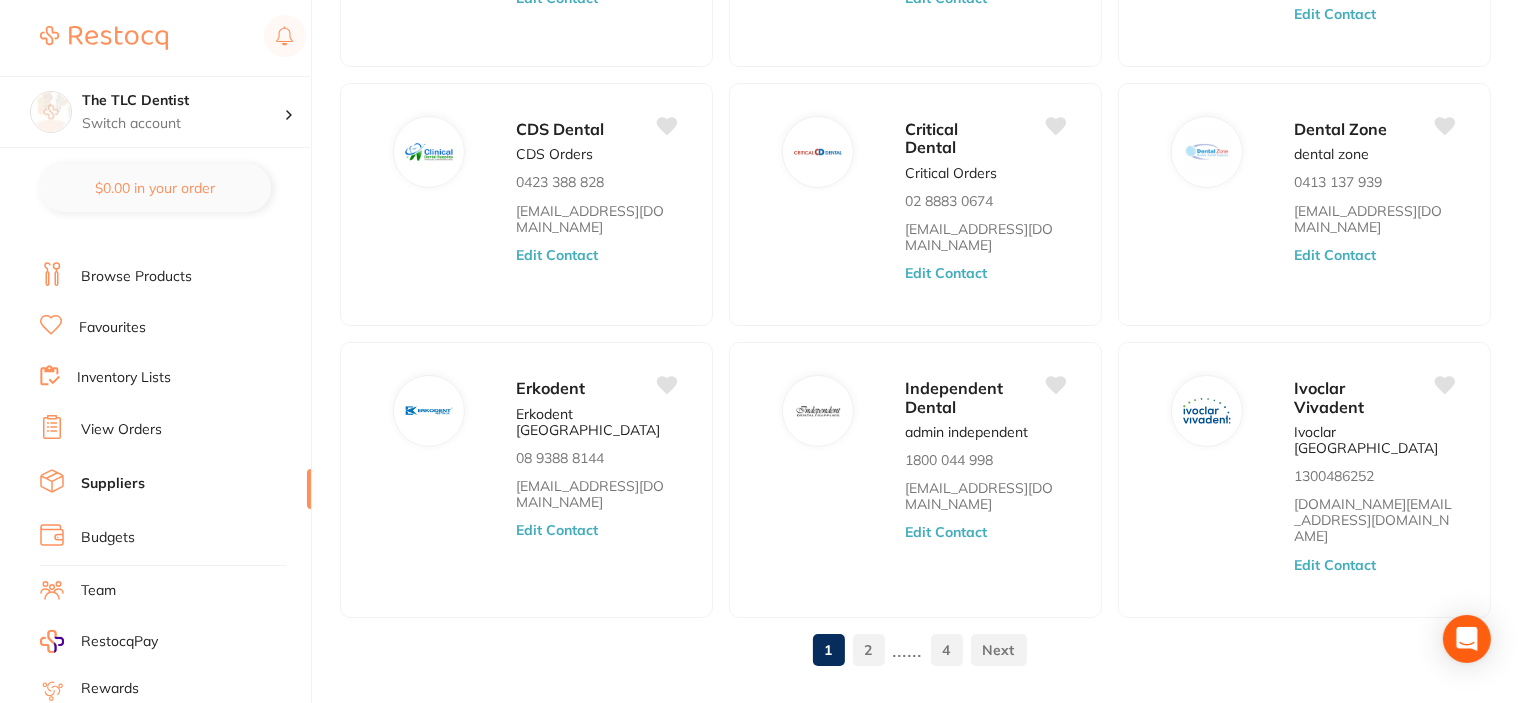 click on "View Orders" at bounding box center [121, 430] 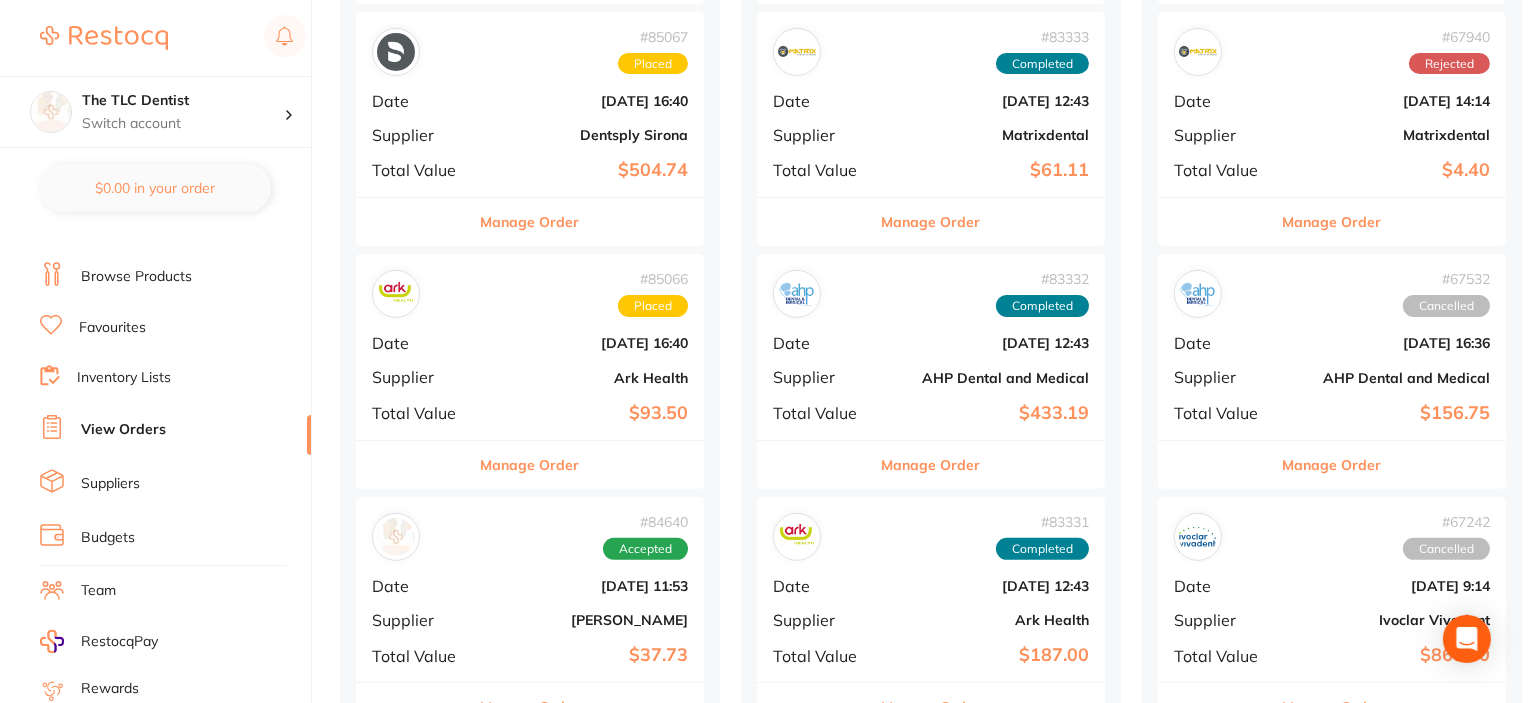 scroll, scrollTop: 0, scrollLeft: 0, axis: both 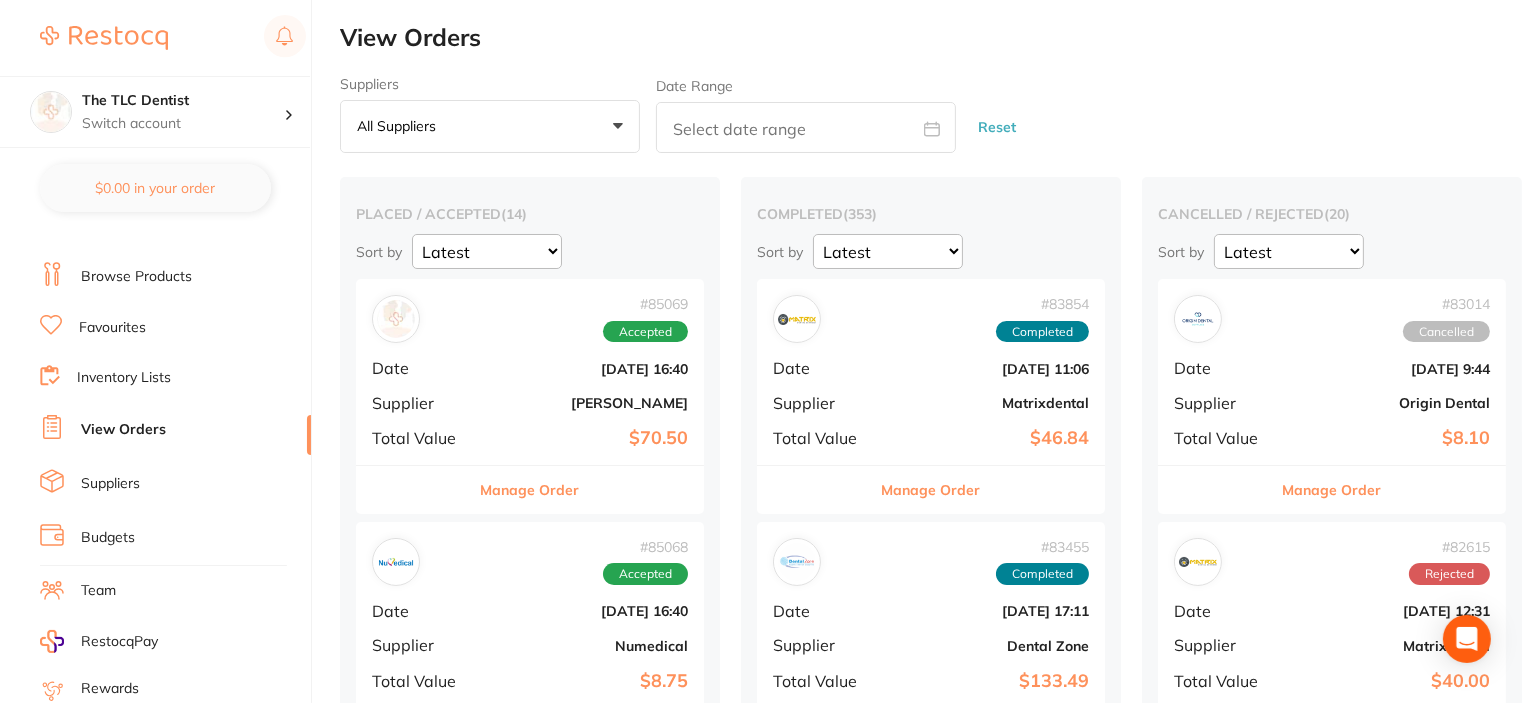 click on "All suppliers" at bounding box center (400, 126) 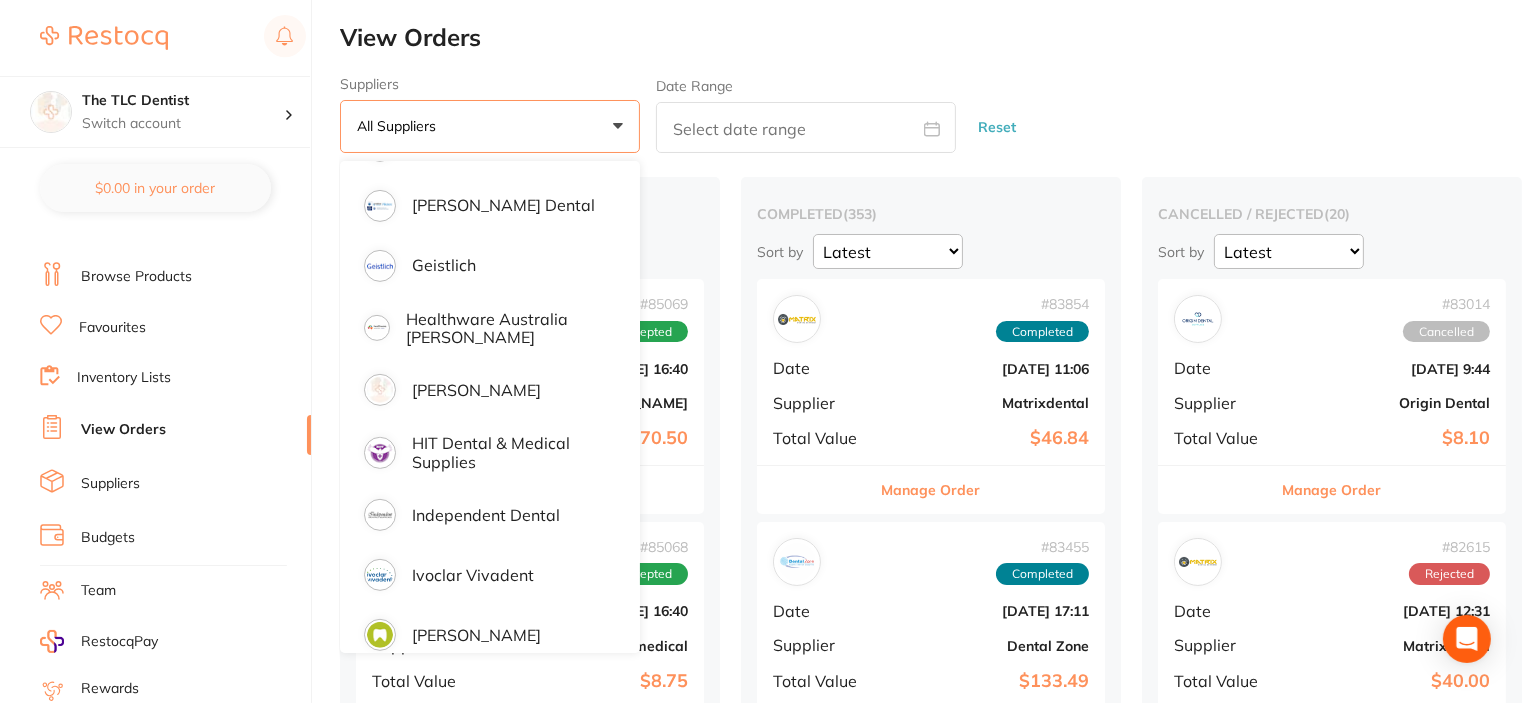 scroll, scrollTop: 933, scrollLeft: 0, axis: vertical 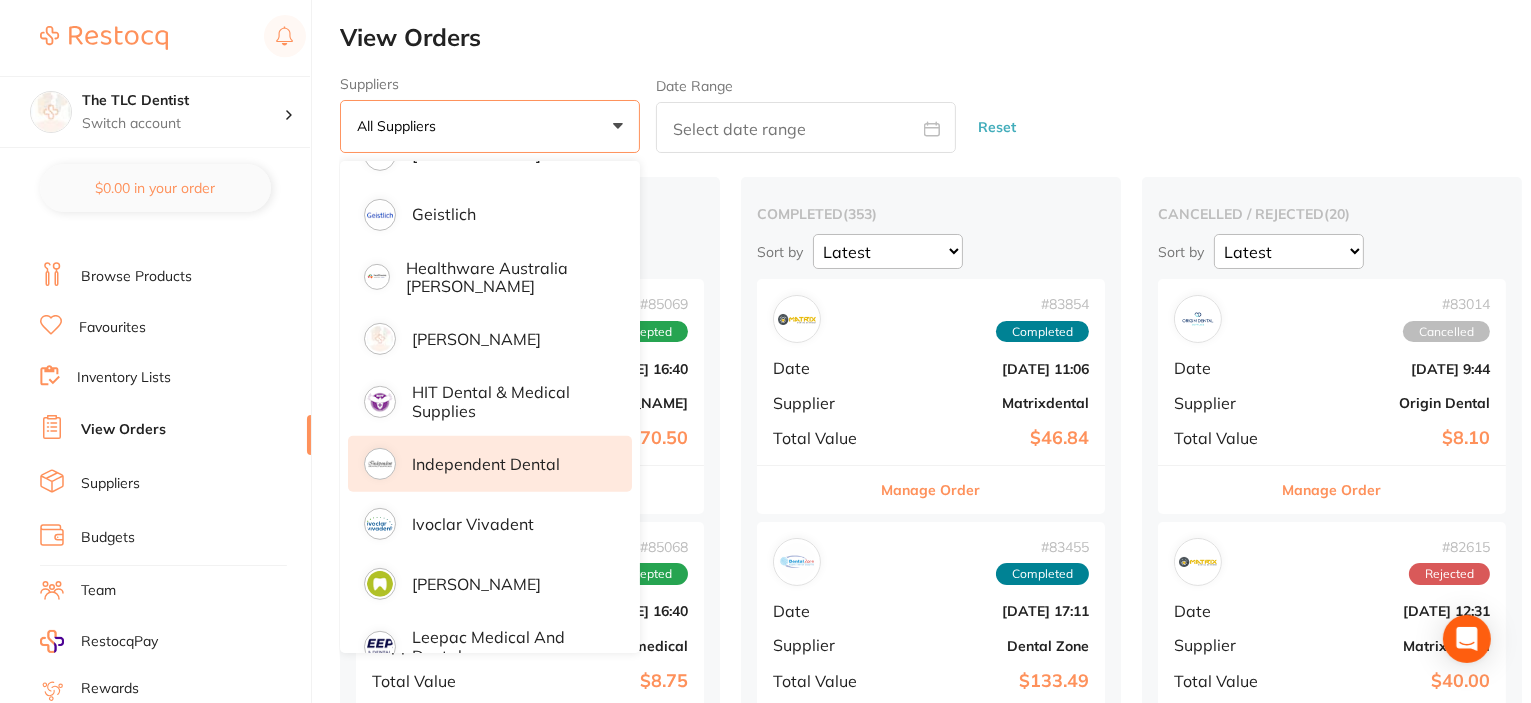 click on "Independent Dental" at bounding box center (486, 464) 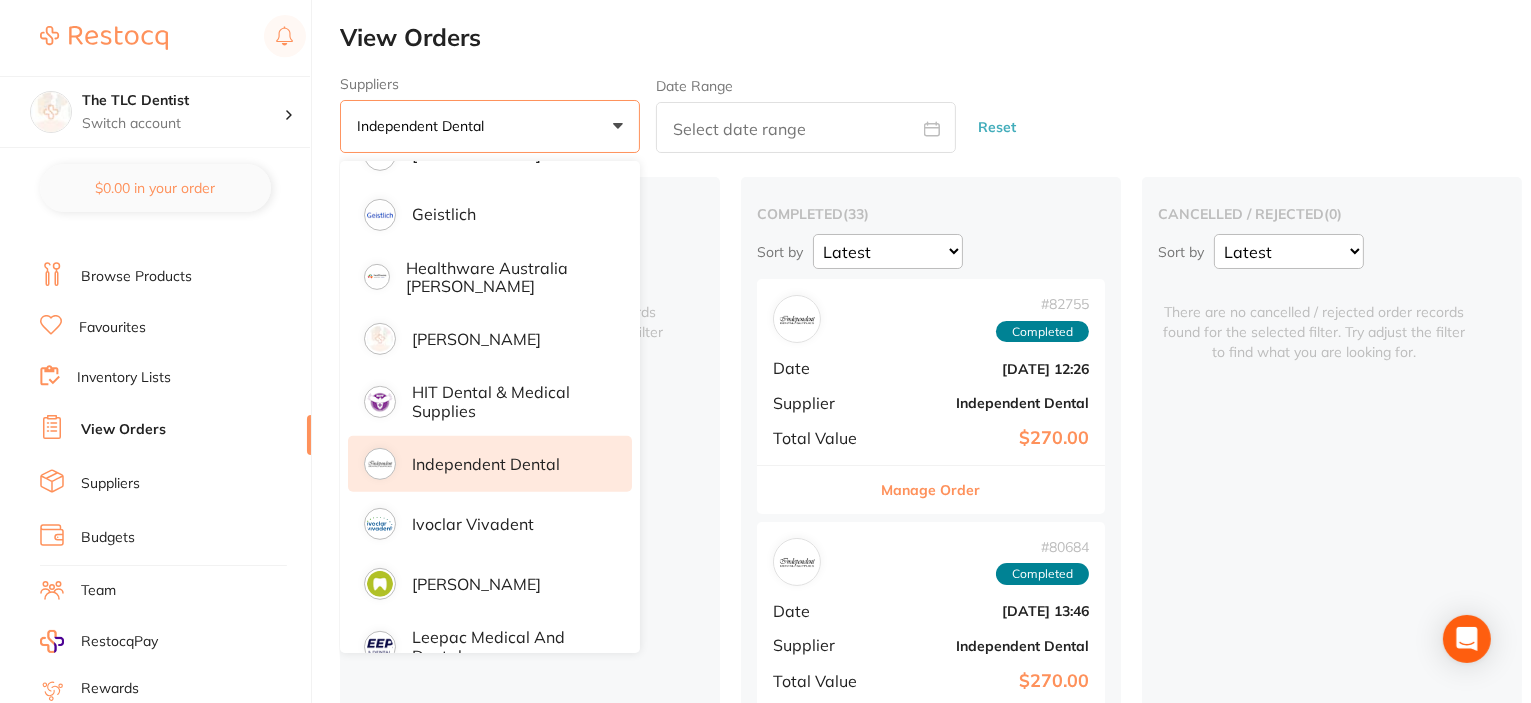click on "View Orders Suppliers Independent Dental +0 All suppliers AB Orthodontics [PERSON_NAME] AHP Dental and Medical Amalgadent APAC Dental Ark Health BioMeDent Pty Ltd CDS Dental Critical Dental DENSOL Dental Practice Supplies Dental Zone Dentsply [PERSON_NAME] [PERSON_NAME] Dental Geistlich Healthware [GEOGRAPHIC_DATA] [PERSON_NAME] [PERSON_NAME] HIT Dental & Medical Supplies Independent Dental Ivoclar Vivadent [PERSON_NAME] Leepac Medical and Dental [PERSON_NAME] International Main Orthodontics Matrixdental Mayfair Dental Supplies MDS Dental Megagen Implant Numedical Orien dental Origin Dental Ozdent Quovo Raypurt Dental RiDental [PERSON_NAME] dental Solventum Southern Dental Pty Ltd Straumann VP Dental & Medical Supplies Date Range     Reset Placed / Accepted Orders Completed Orders Cancelled / Rejected Orders placed / accepted  ( 0 ) Sort by Latest Notification There are no placed / accepted order records found for the selected filter. Try adjust the filter to find what you are looking for. completed  ( 33 ) Sort by Latest Notification  #  #" at bounding box center [935, 4150] 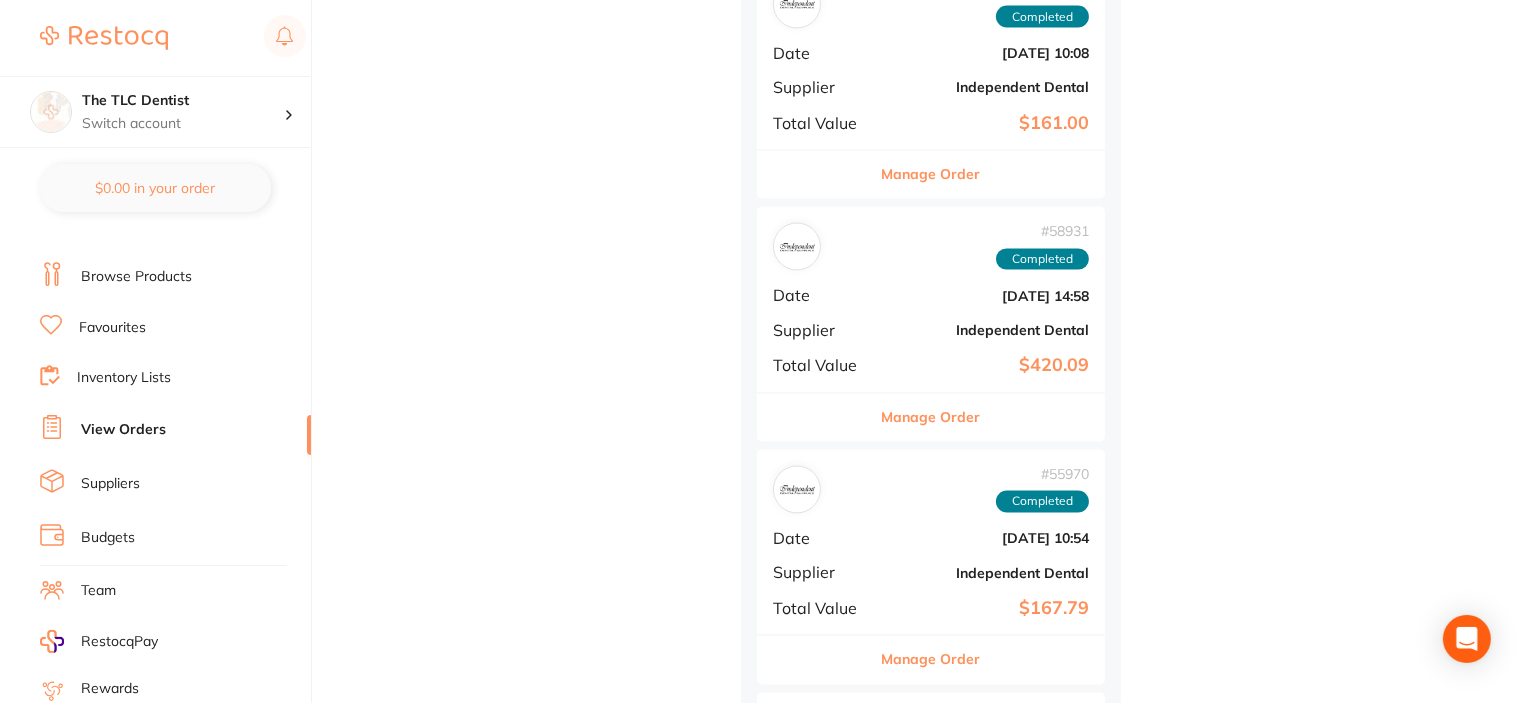 scroll, scrollTop: 3933, scrollLeft: 0, axis: vertical 